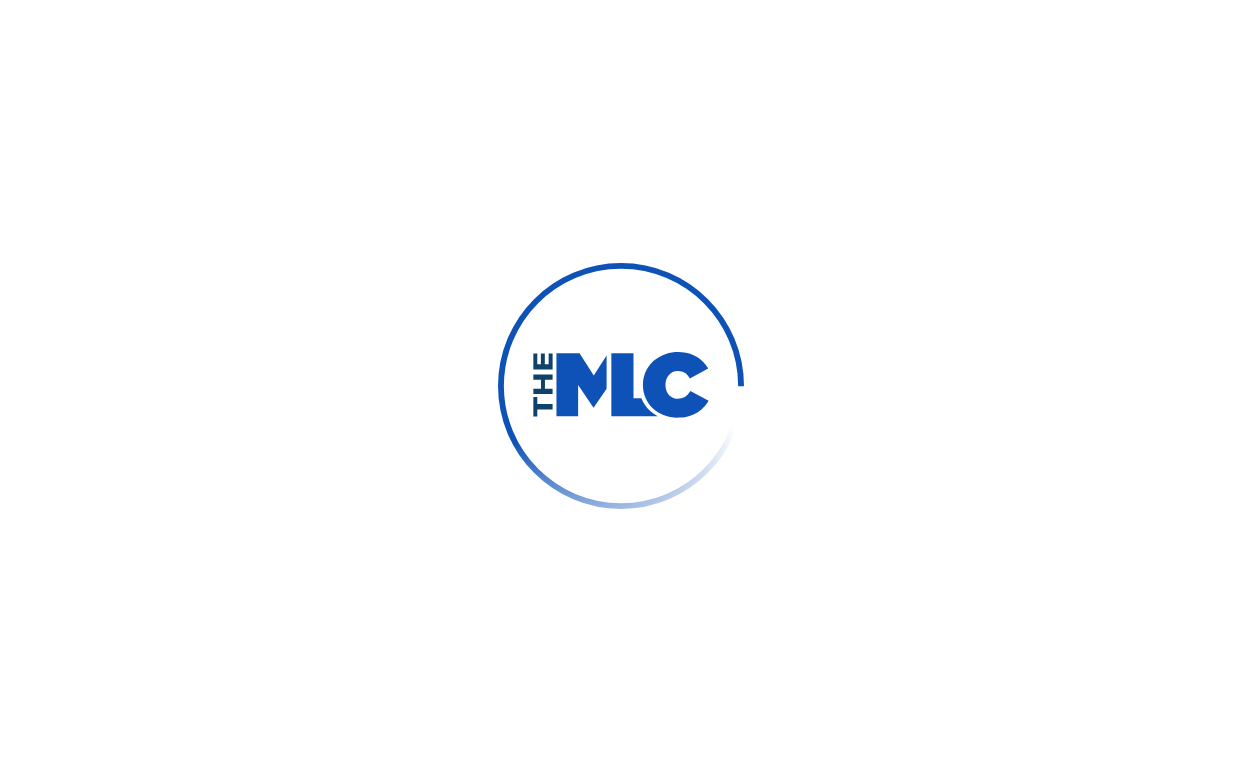 scroll, scrollTop: 0, scrollLeft: 0, axis: both 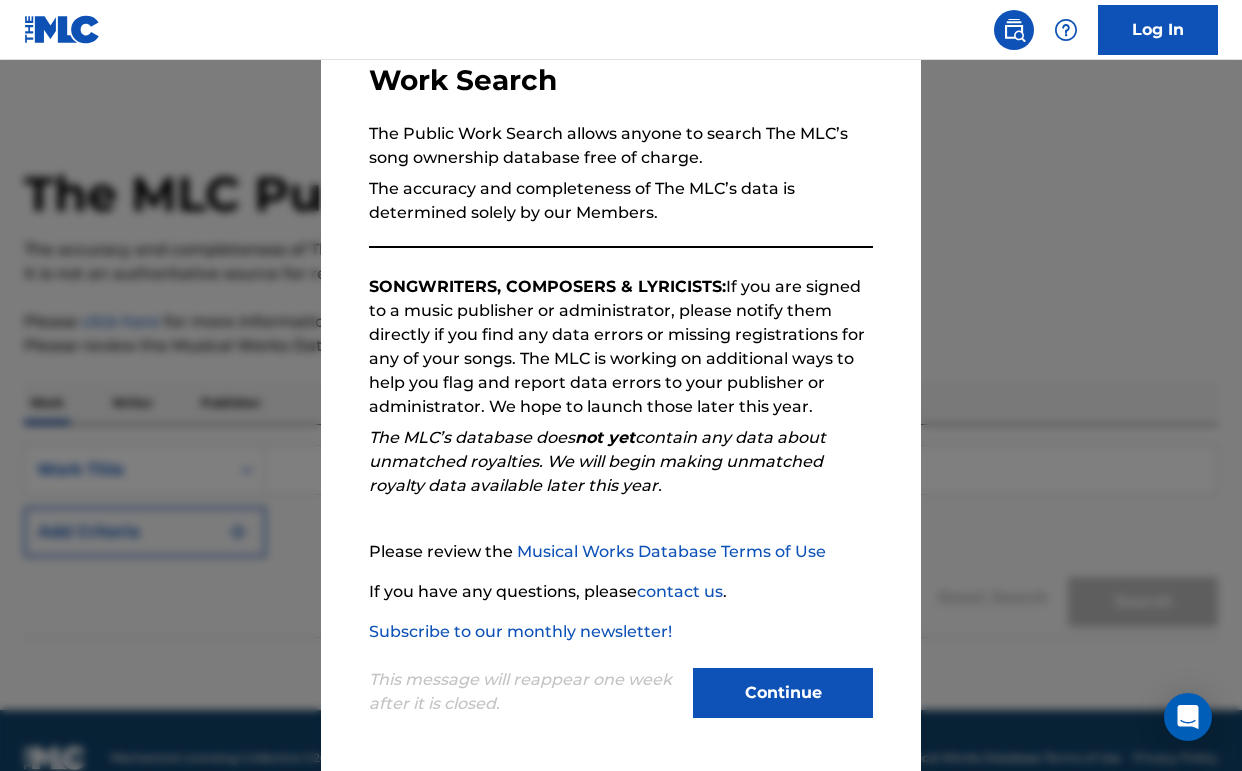 click on "Continue" at bounding box center (783, 693) 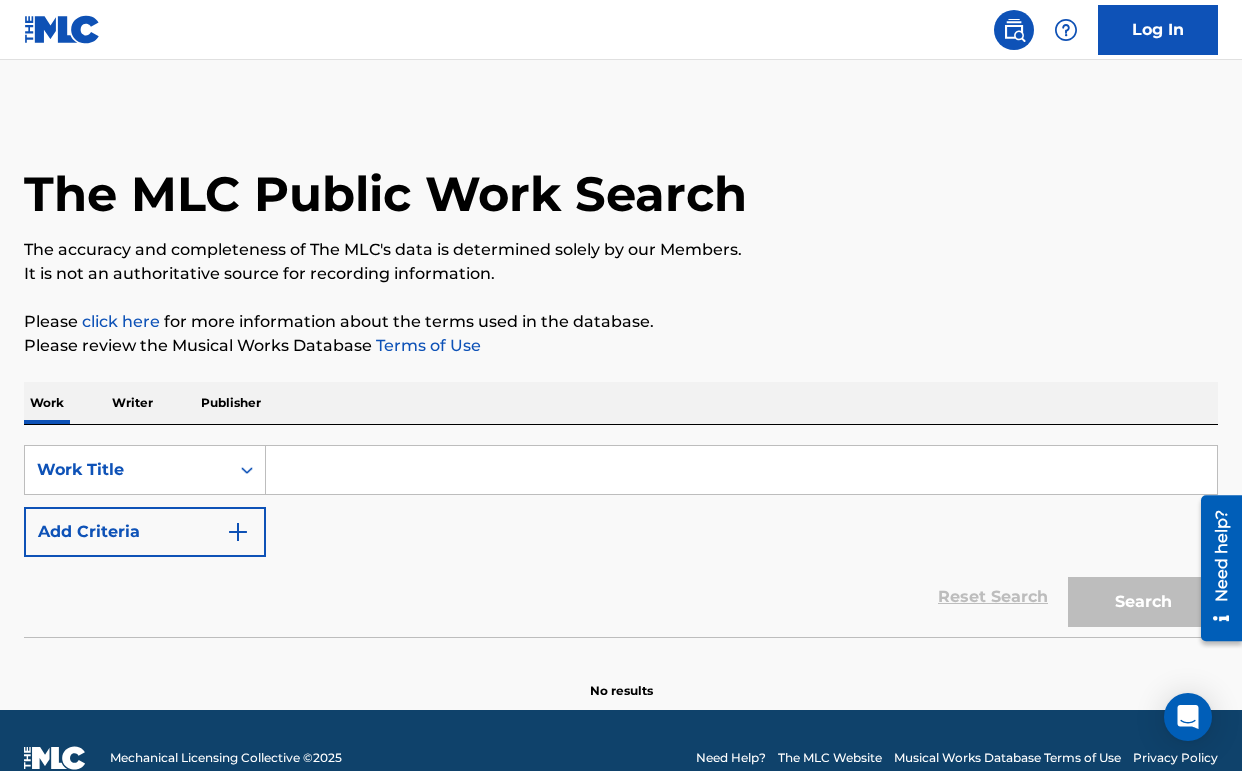 click on "Writer" at bounding box center (132, 403) 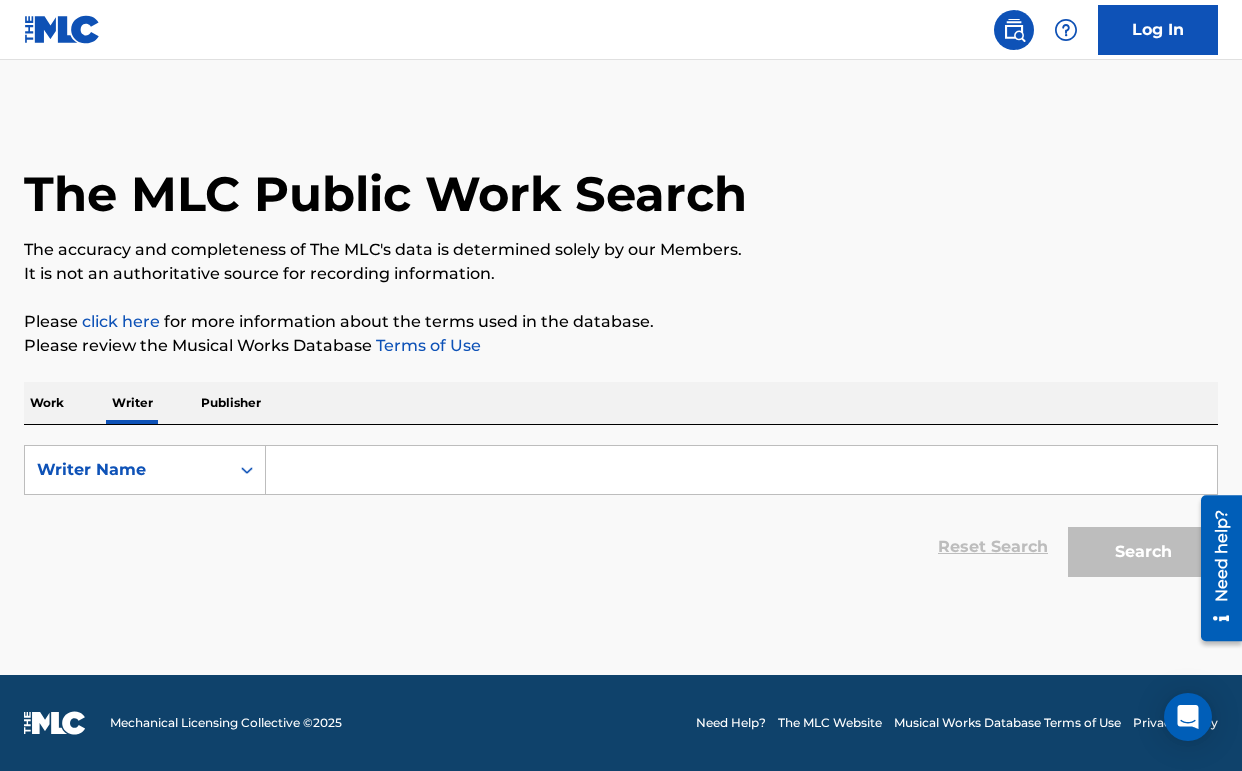 click at bounding box center [741, 470] 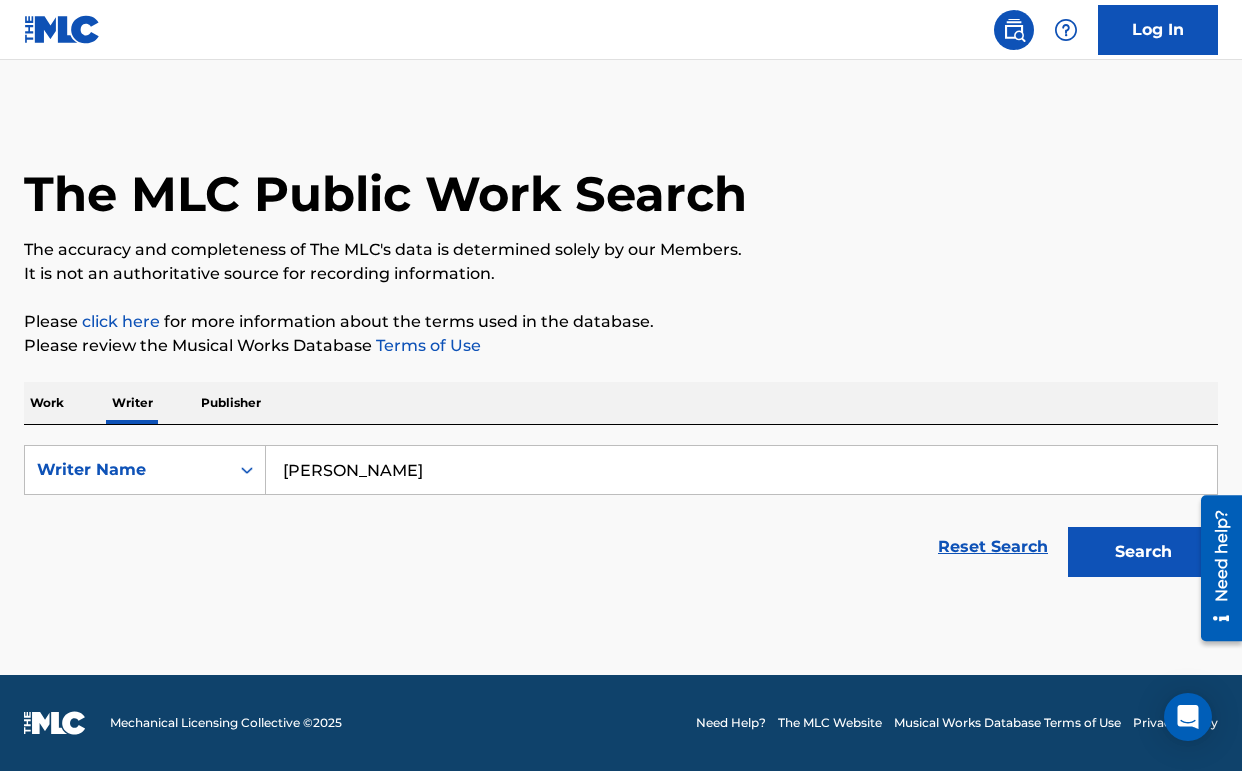 type on "[PERSON_NAME]" 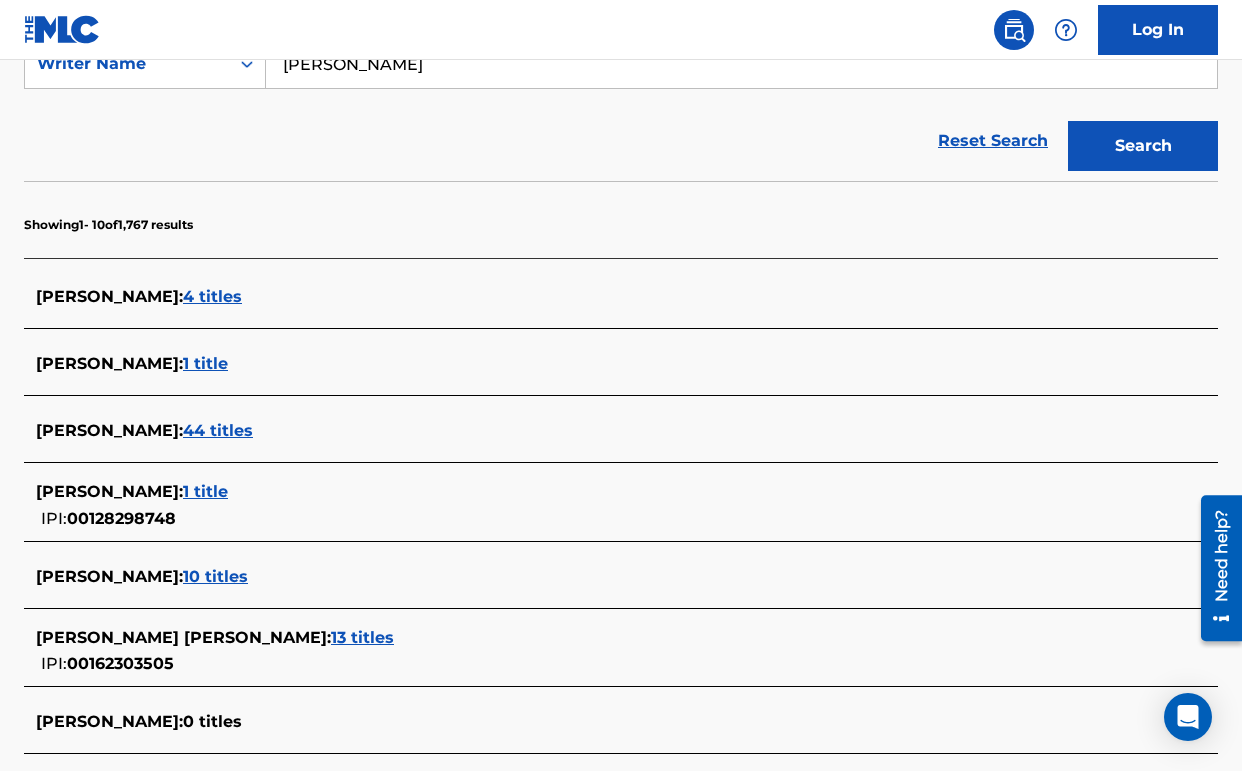 scroll, scrollTop: 0, scrollLeft: 0, axis: both 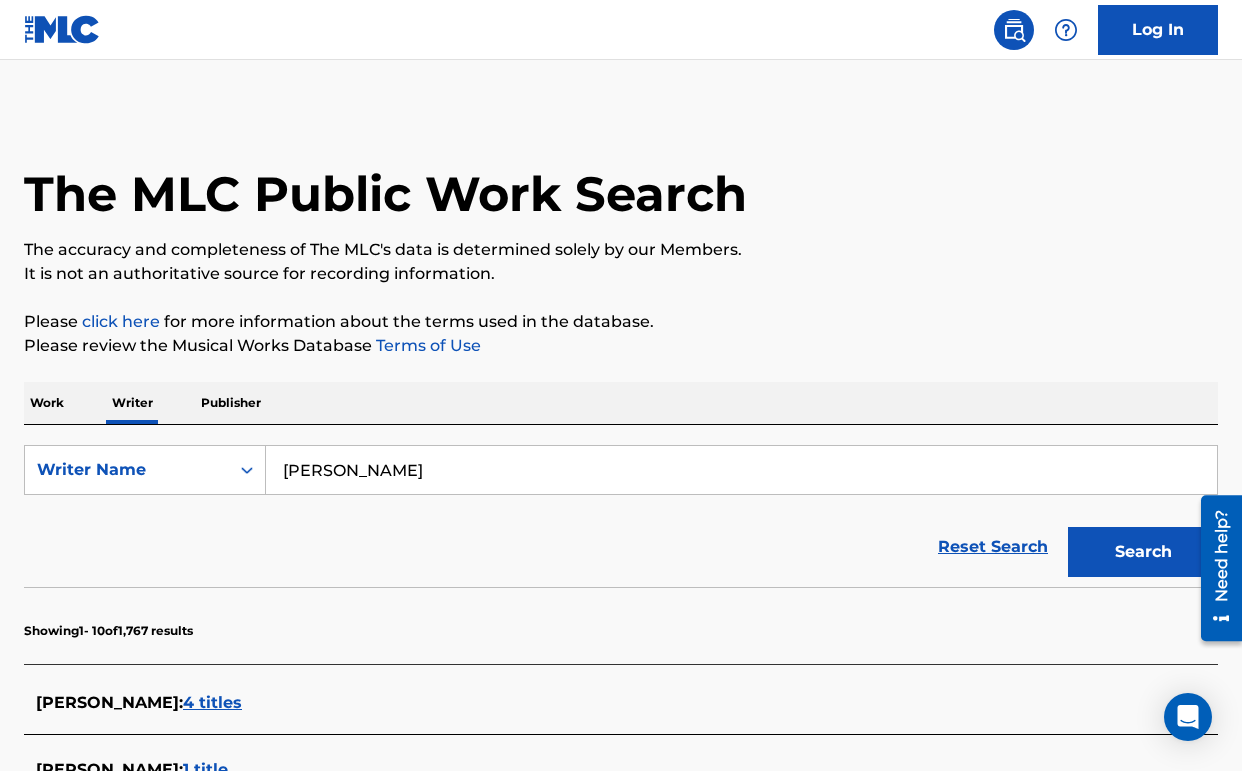 click on "Work" at bounding box center (47, 403) 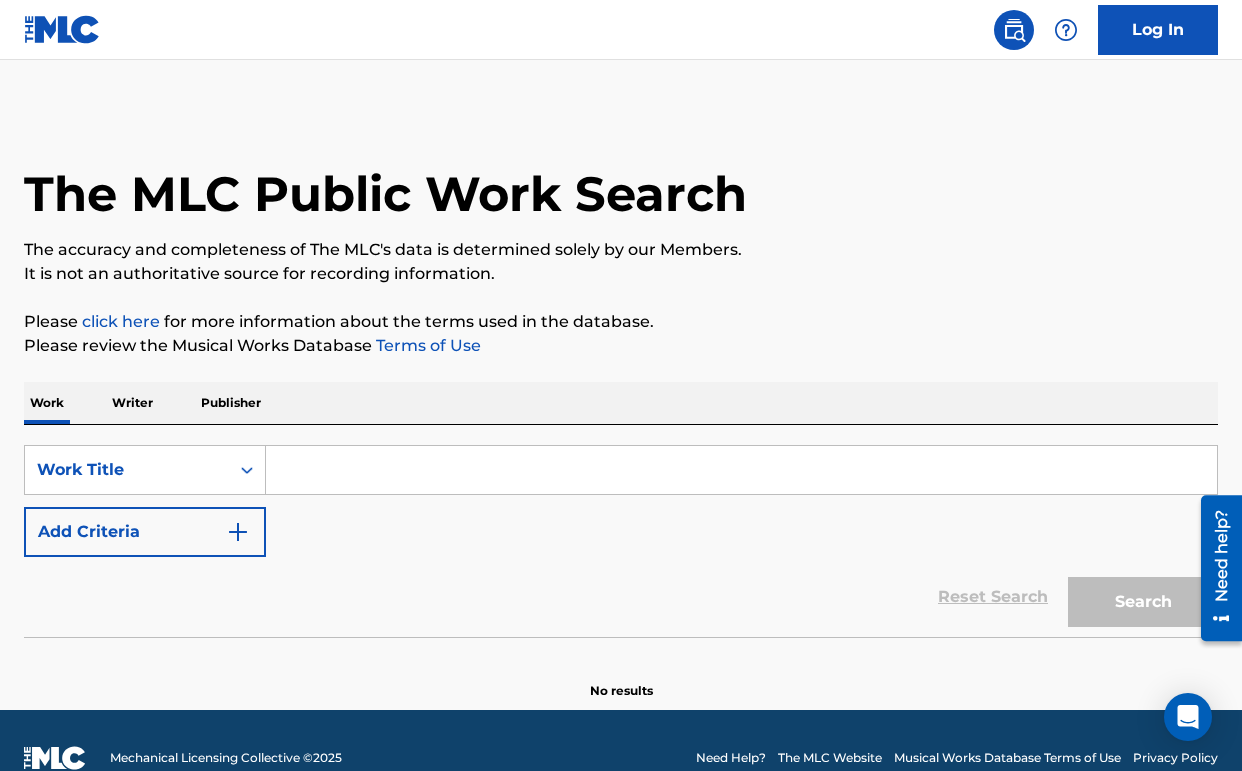 click at bounding box center (741, 470) 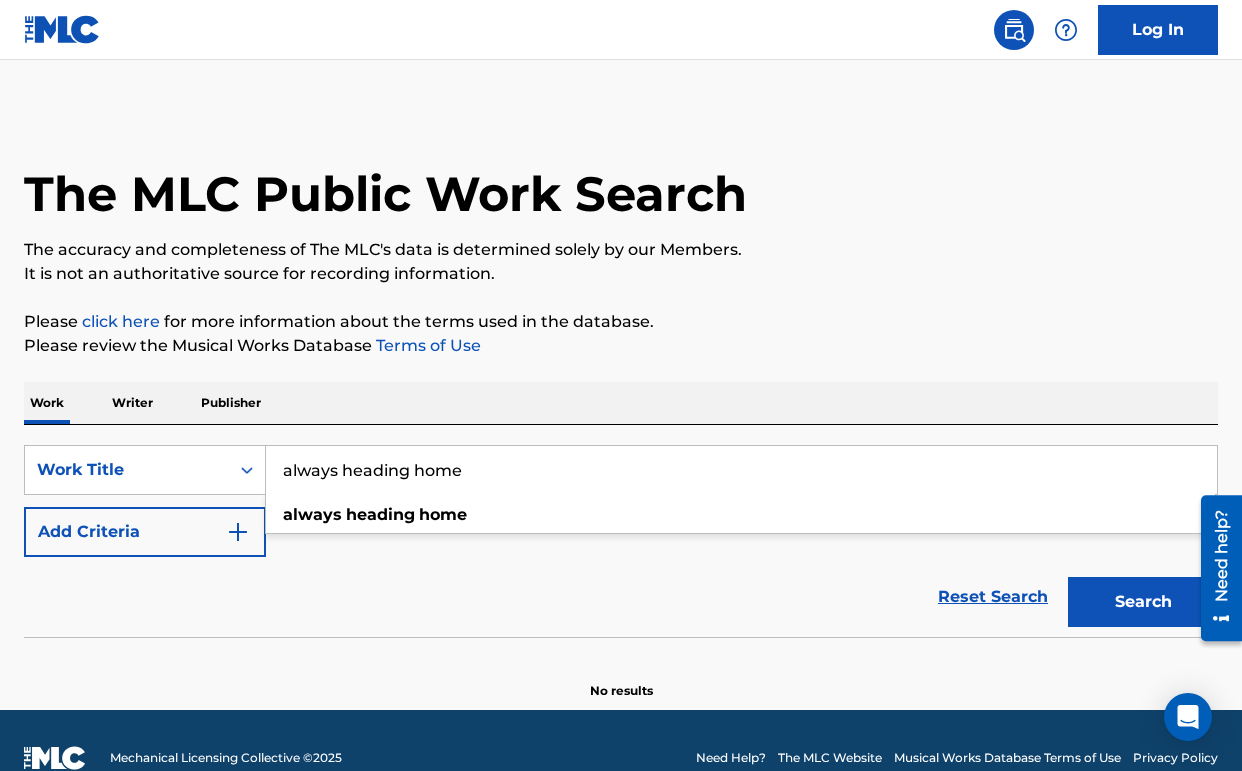 type on "always heading home" 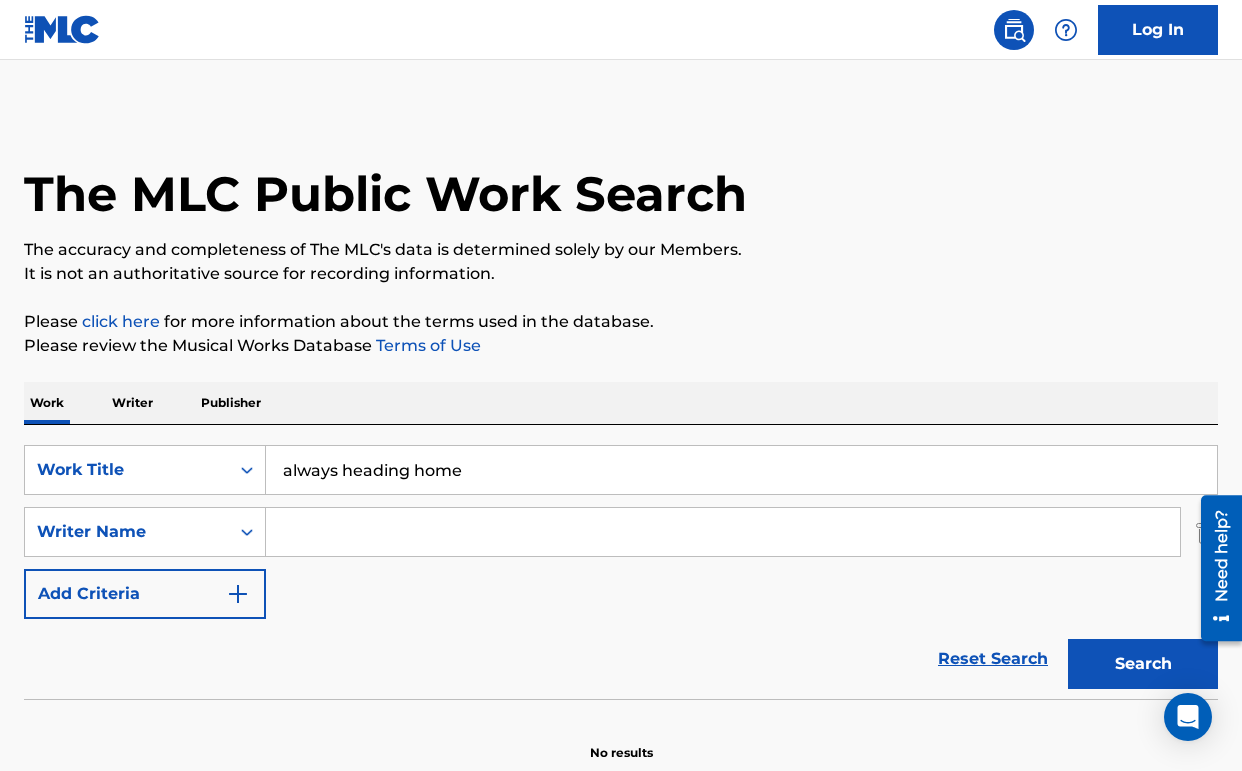 click at bounding box center [723, 532] 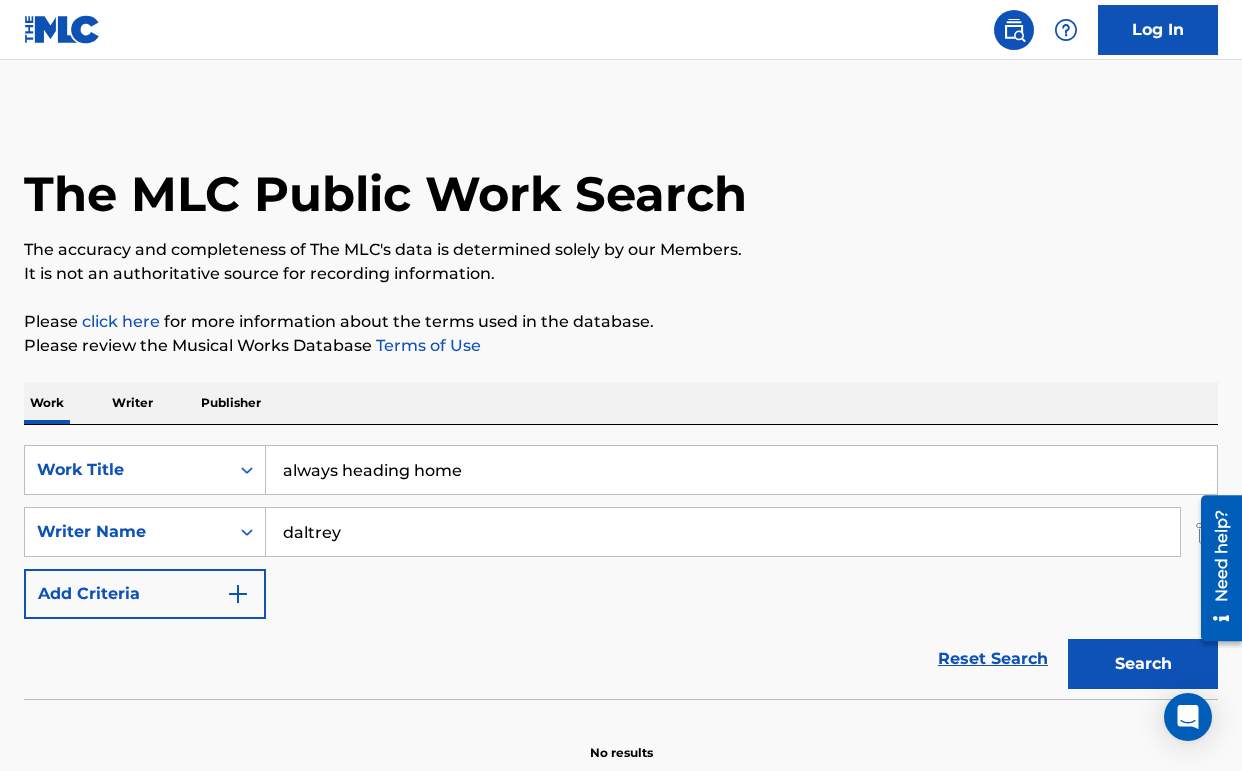 type on "daltrey" 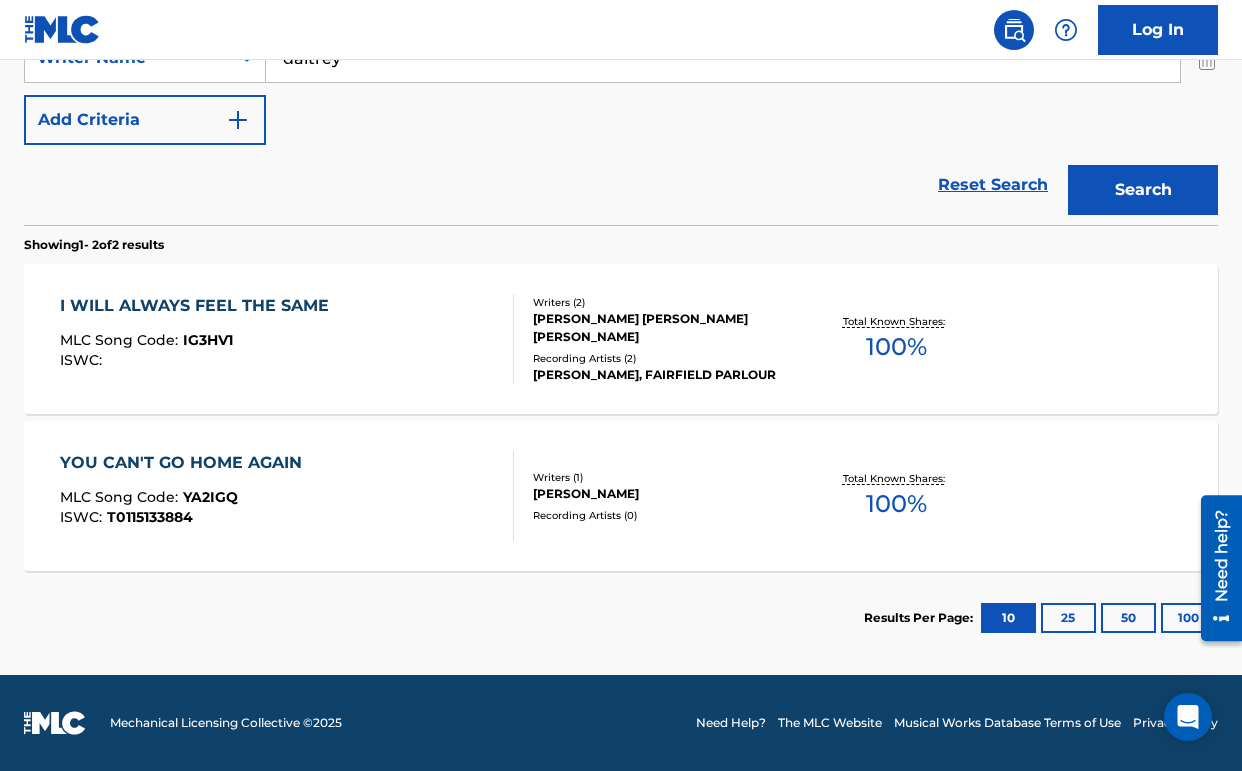 scroll, scrollTop: 474, scrollLeft: 0, axis: vertical 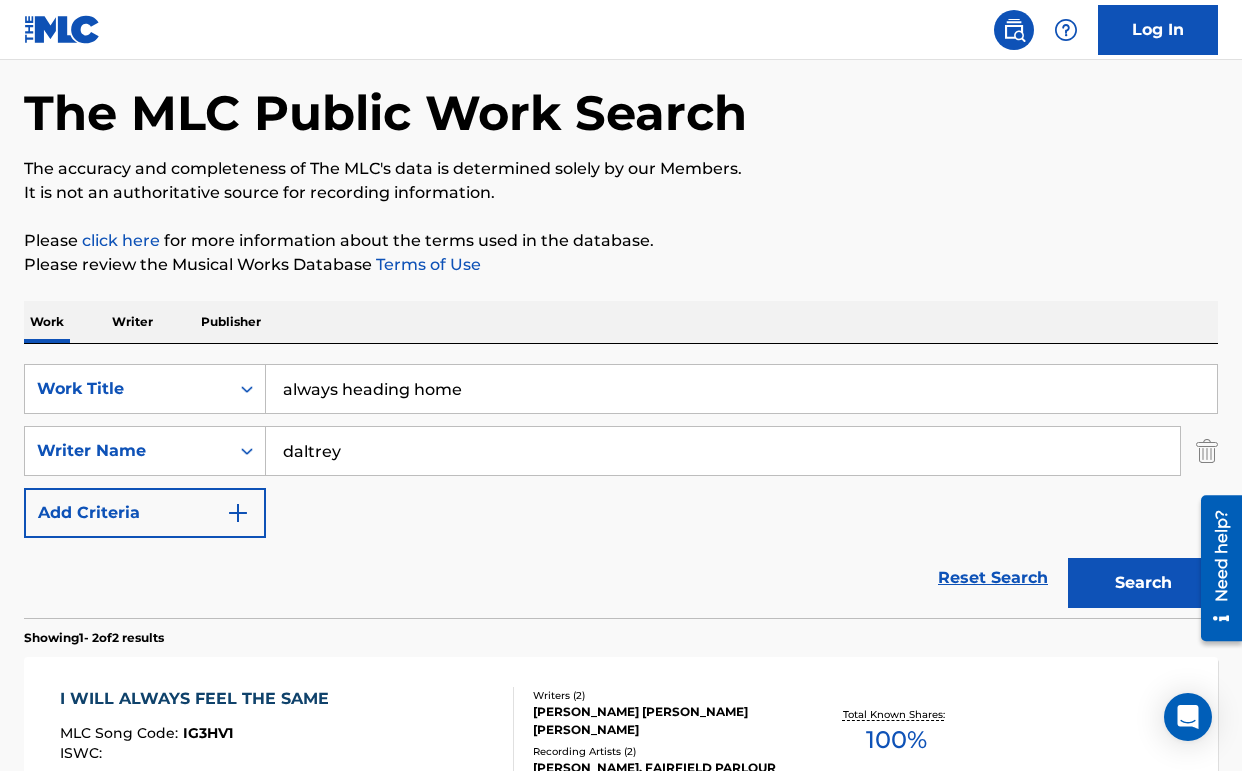 click on "always heading home" at bounding box center [741, 389] 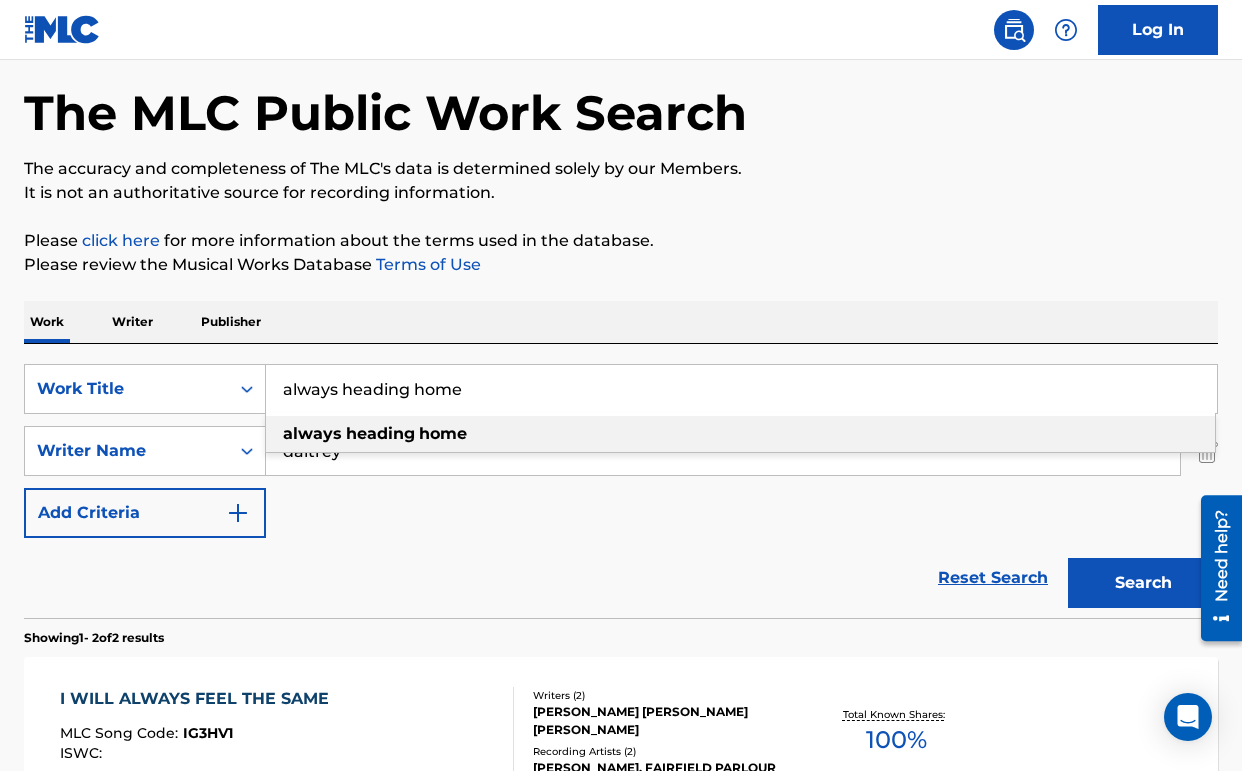 click on "always heading home" at bounding box center [741, 389] 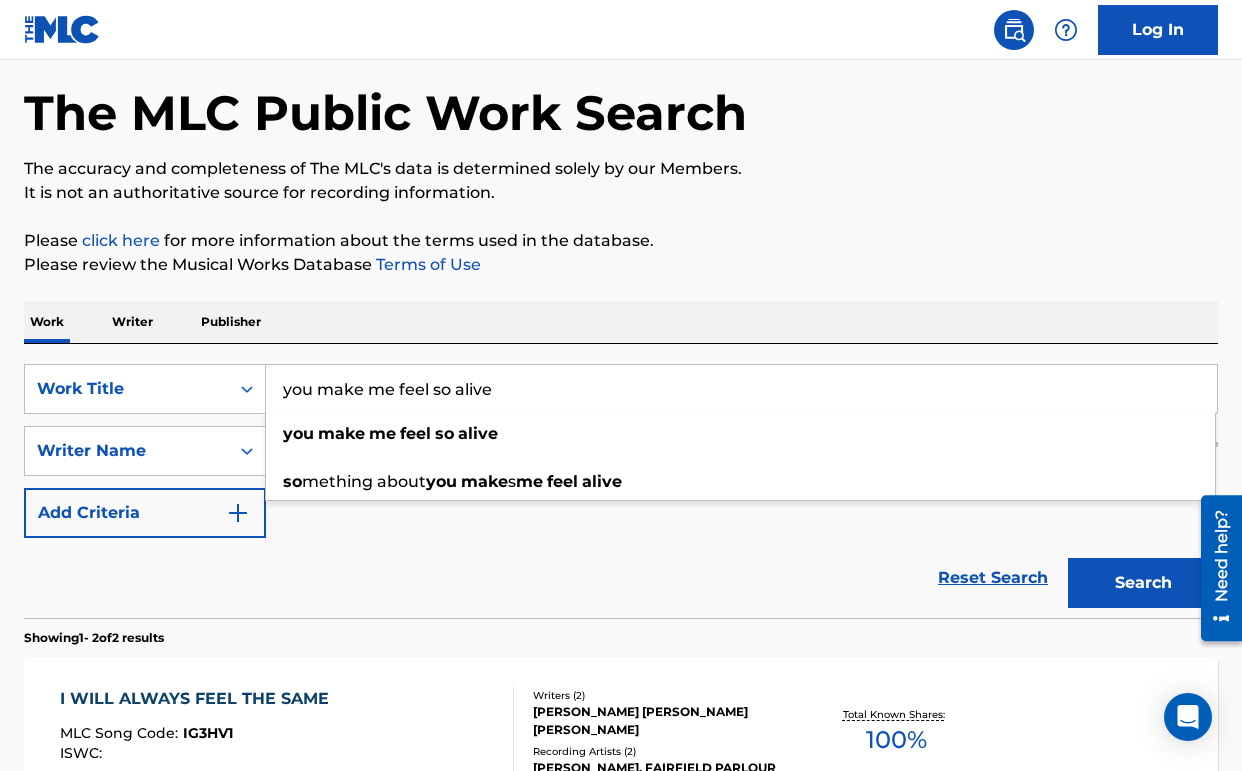 type on "you make me feel so alive" 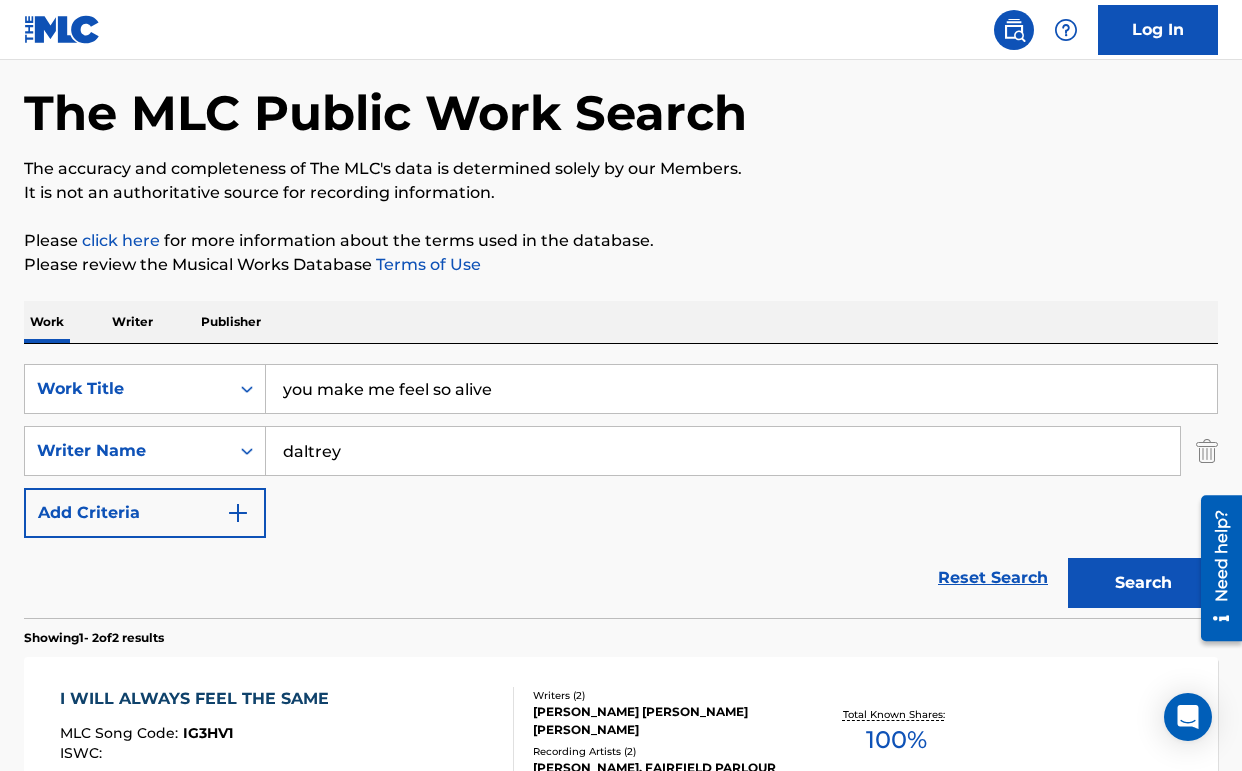 click on "daltrey" at bounding box center (723, 451) 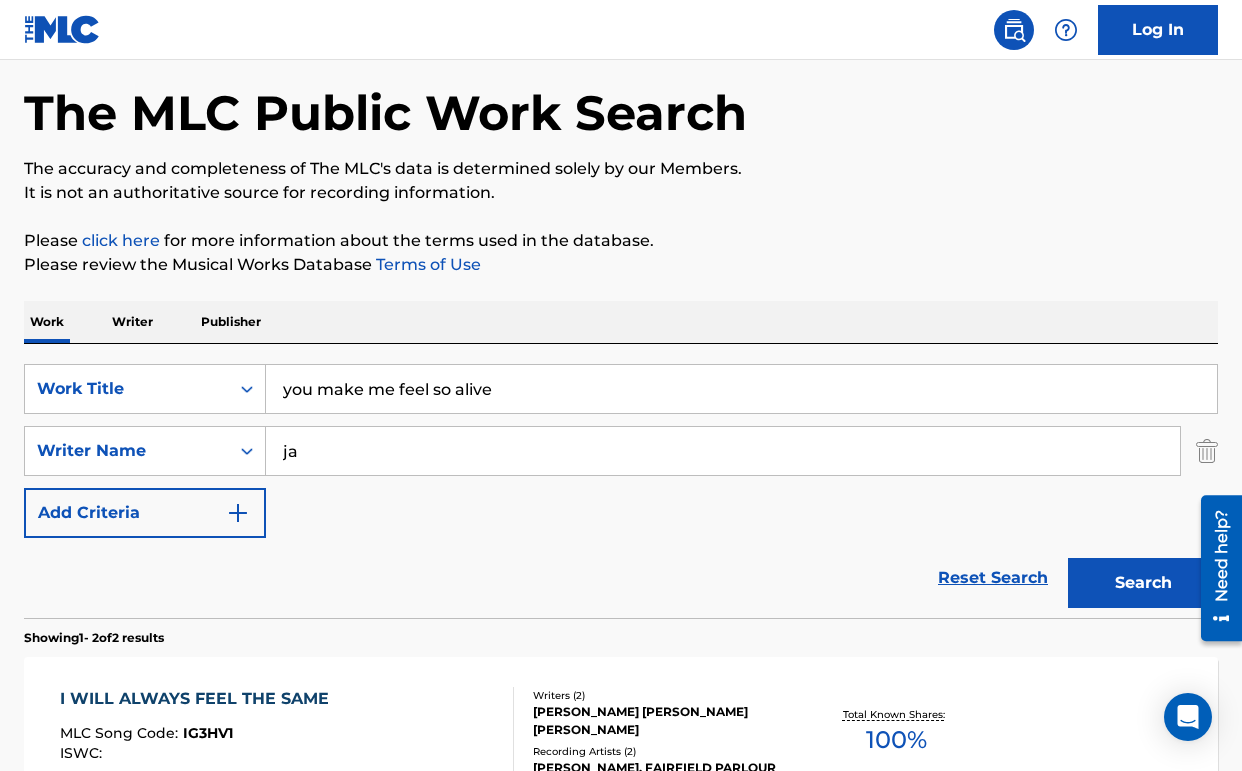 type on "j" 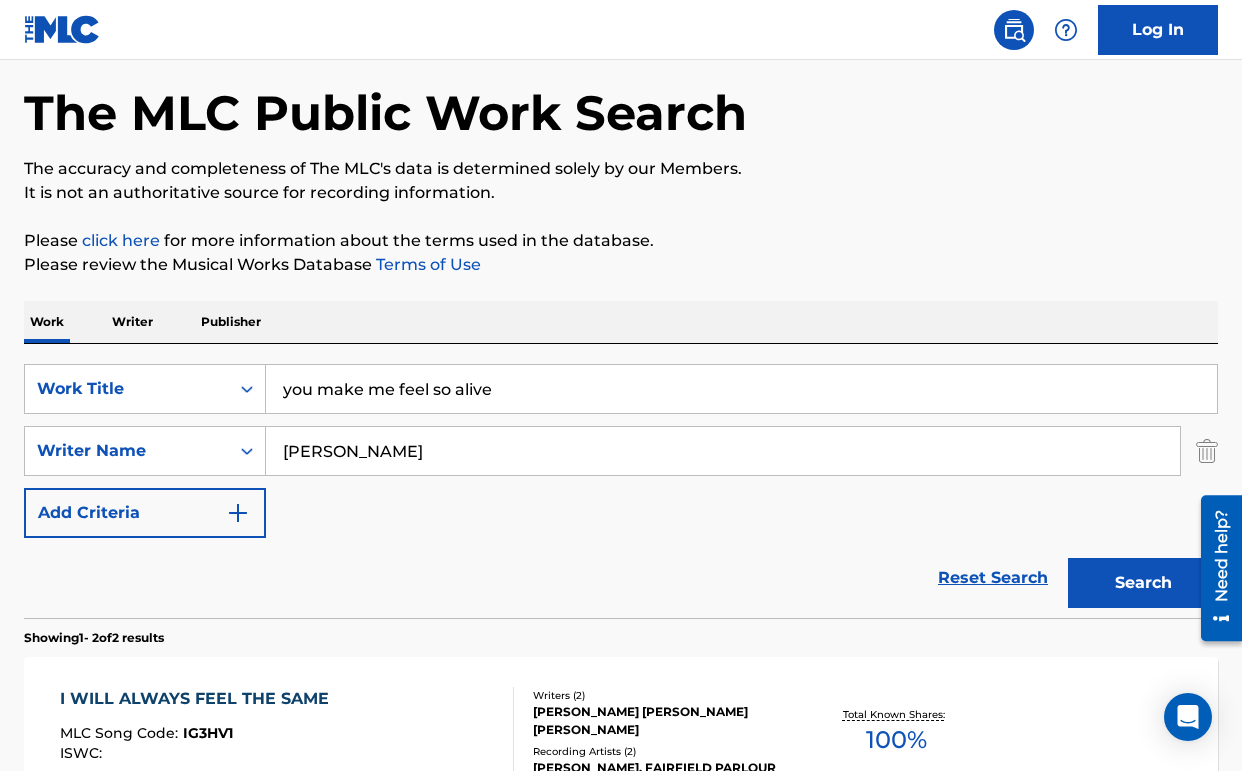 type on "[PERSON_NAME]" 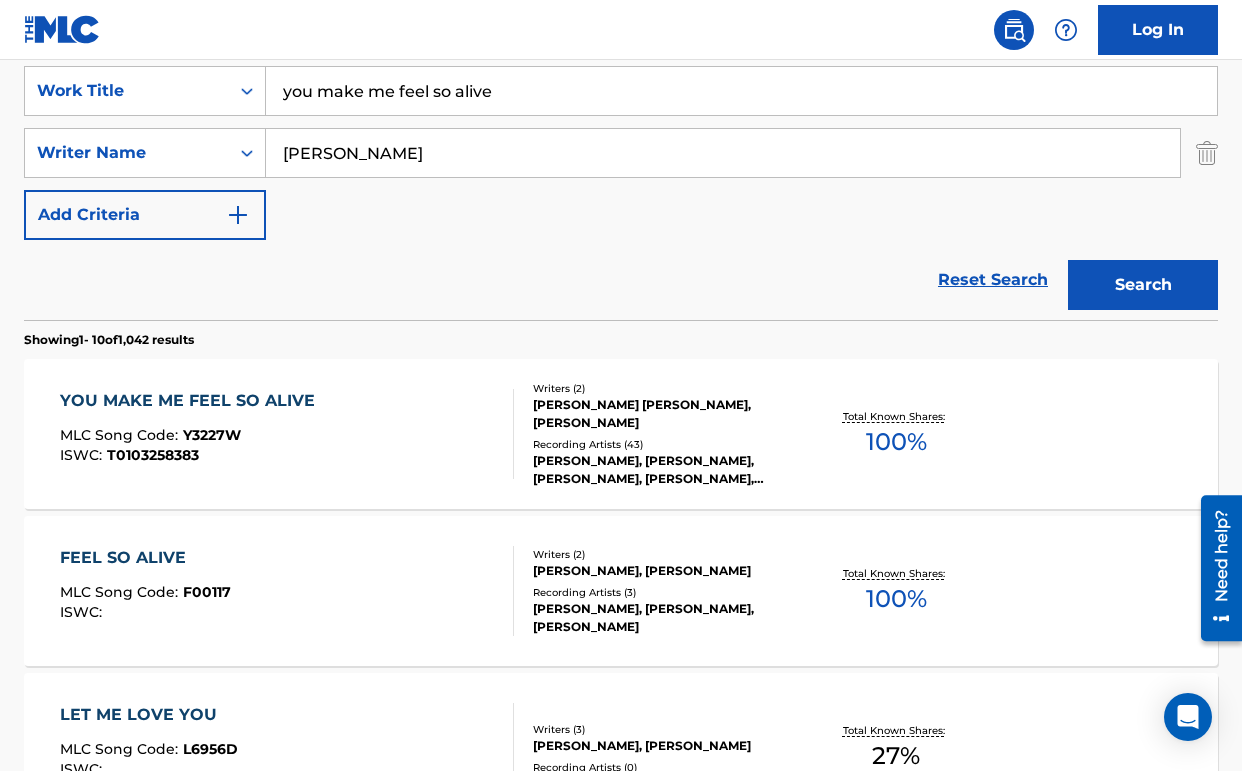 scroll, scrollTop: 386, scrollLeft: 0, axis: vertical 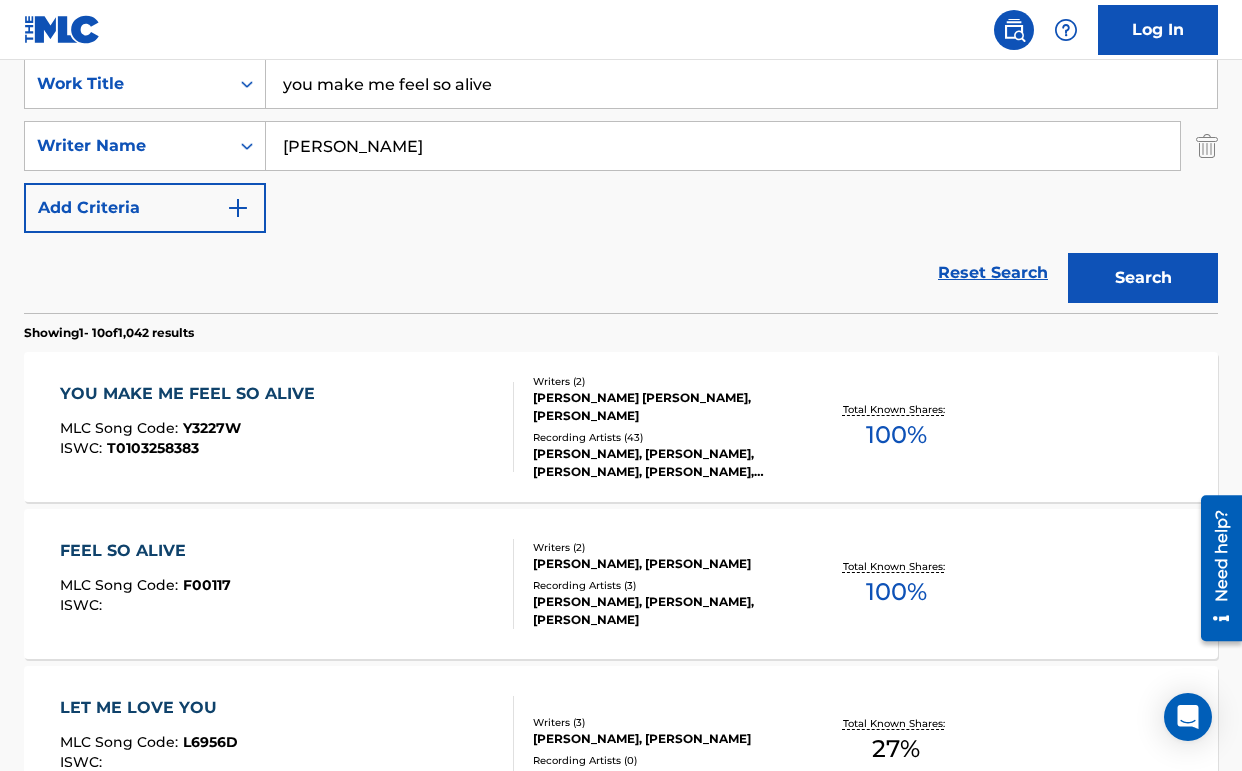 click on "YOU MAKE ME FEEL SO ALIVE MLC Song Code : Y3227W ISWC : T0103258383" at bounding box center (287, 427) 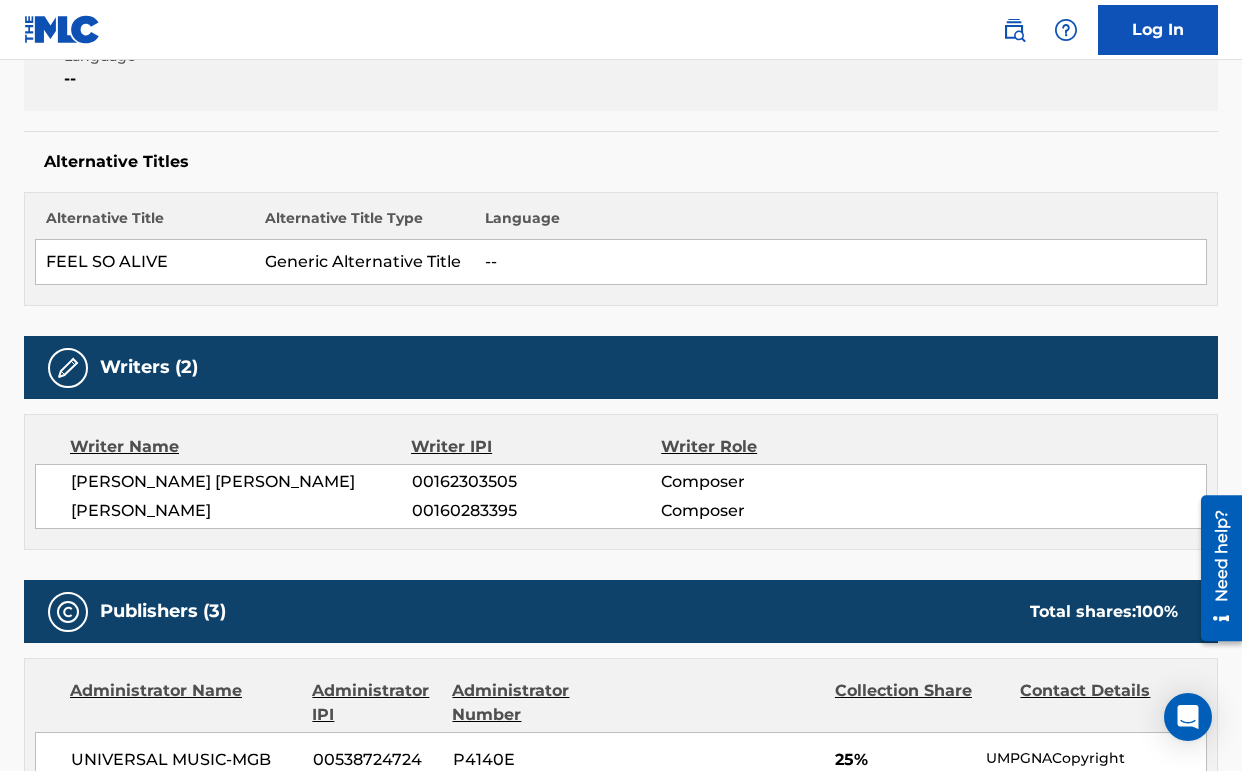 scroll, scrollTop: 465, scrollLeft: 0, axis: vertical 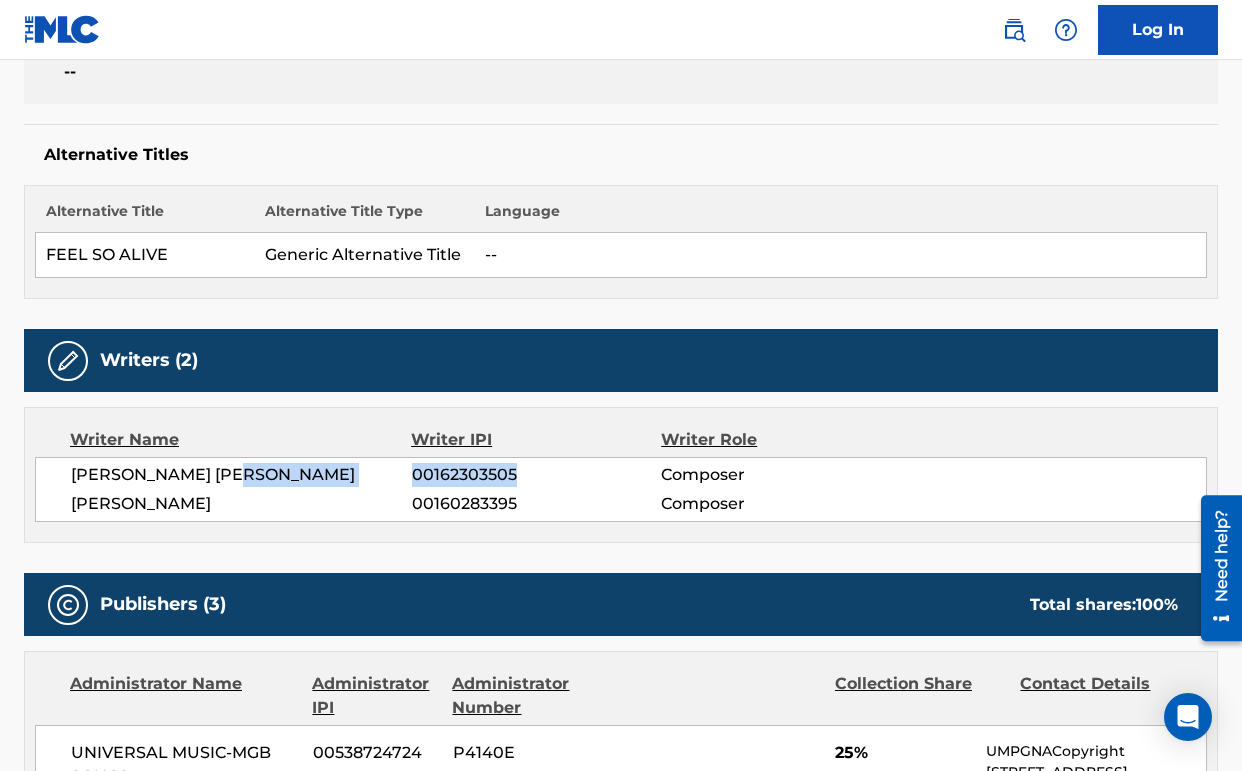 drag, startPoint x: 530, startPoint y: 476, endPoint x: 372, endPoint y: 476, distance: 158 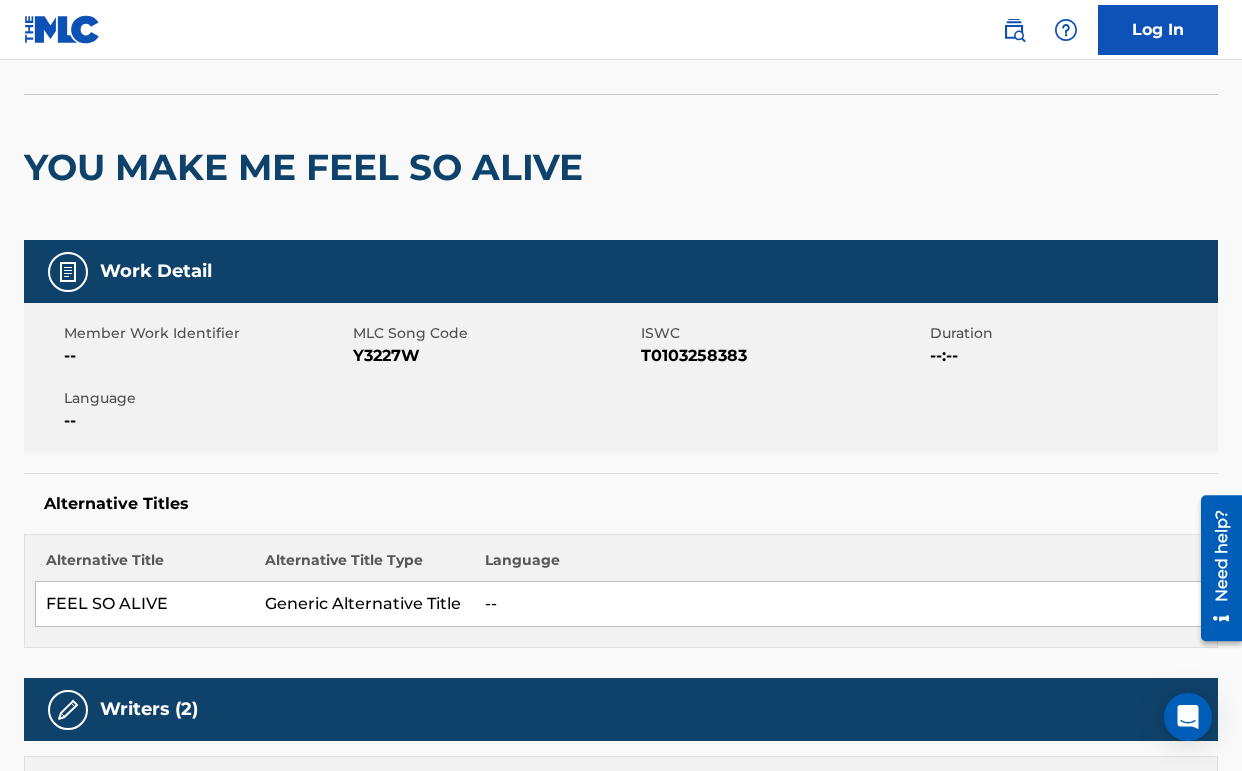 scroll, scrollTop: 0, scrollLeft: 0, axis: both 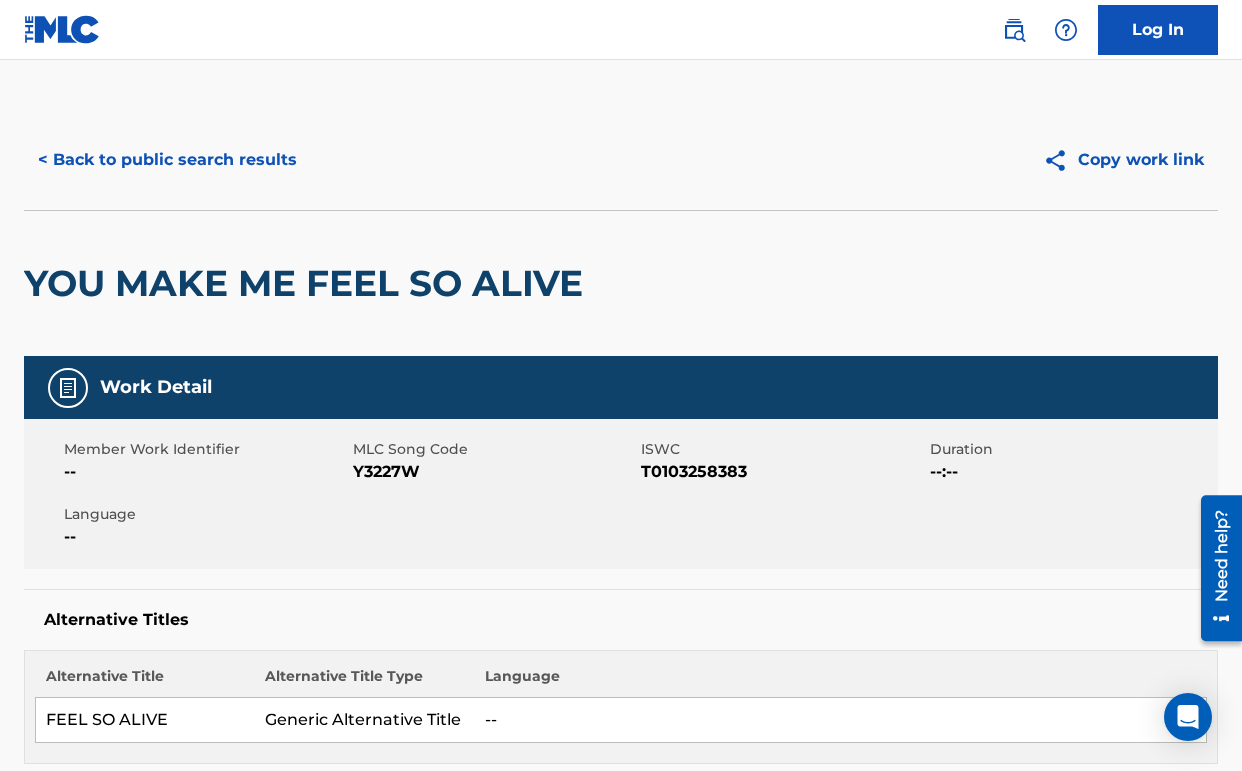 click on "< Back to public search results" at bounding box center [167, 160] 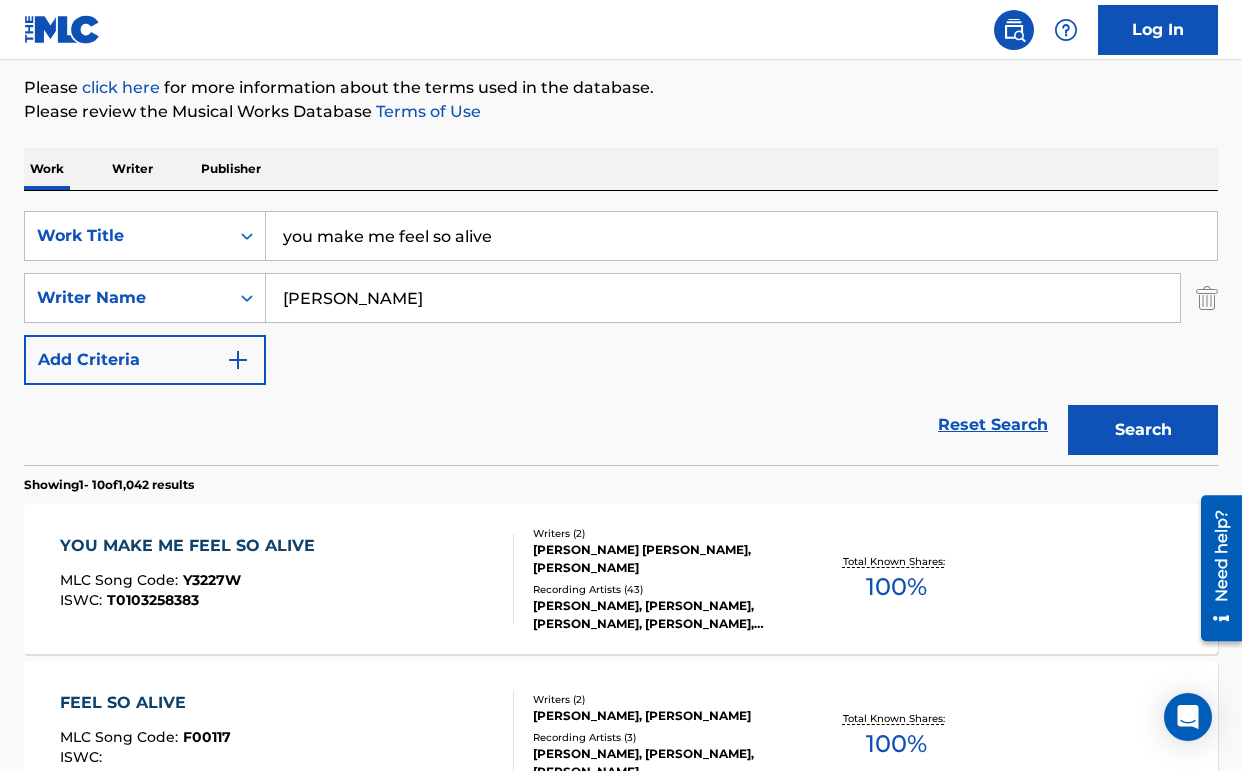 scroll, scrollTop: 216, scrollLeft: 0, axis: vertical 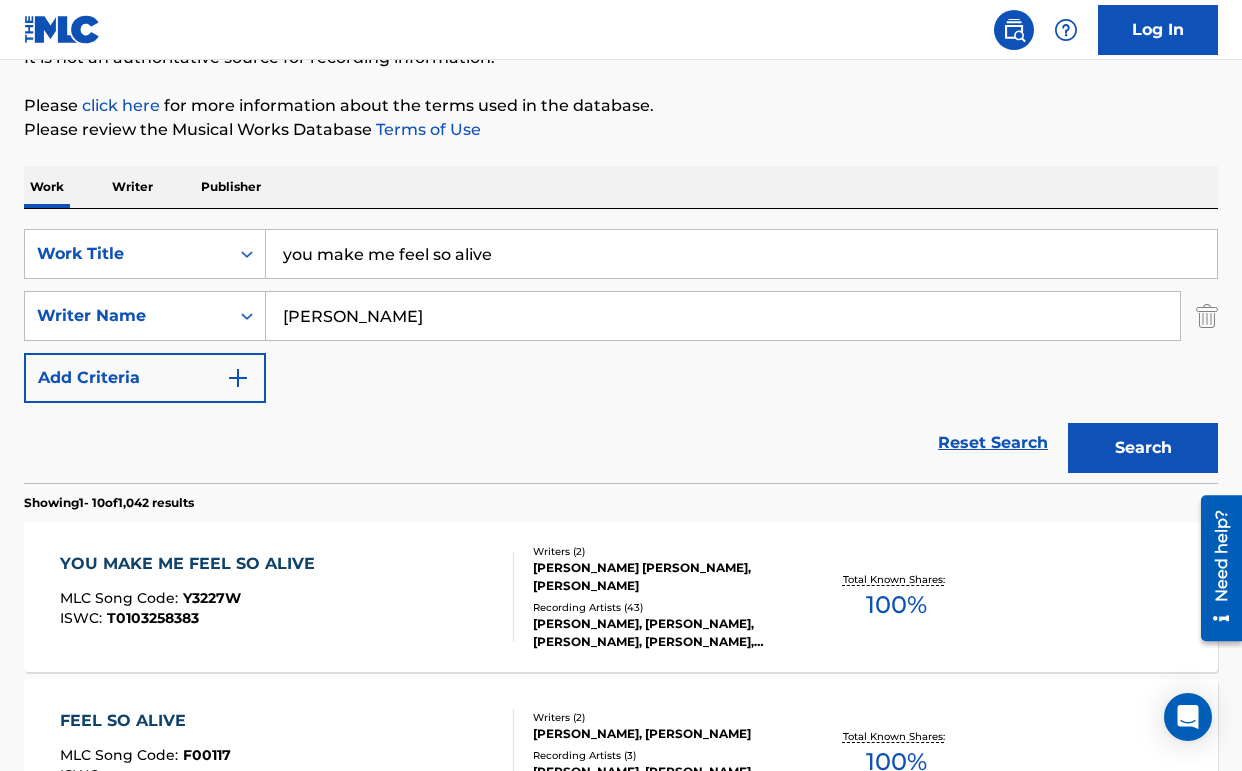 click on "Writer" at bounding box center (132, 187) 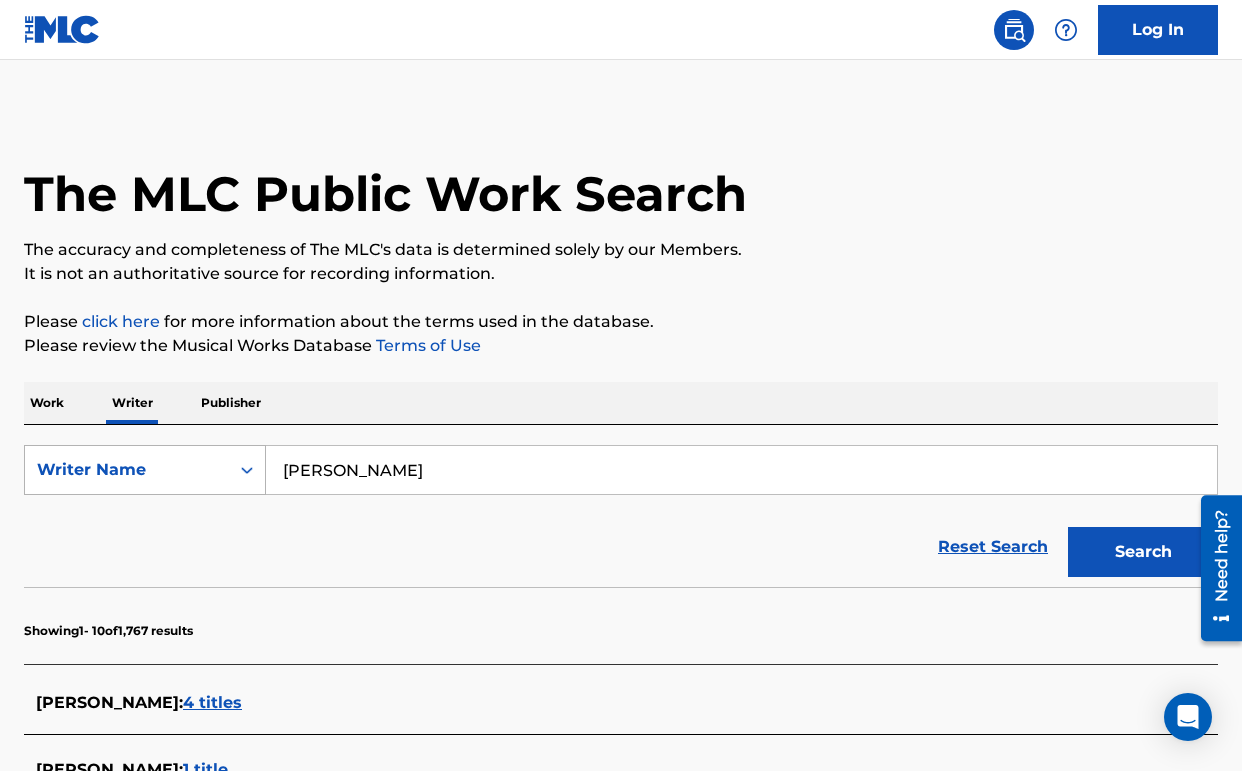 click on "Writer Name" at bounding box center (145, 470) 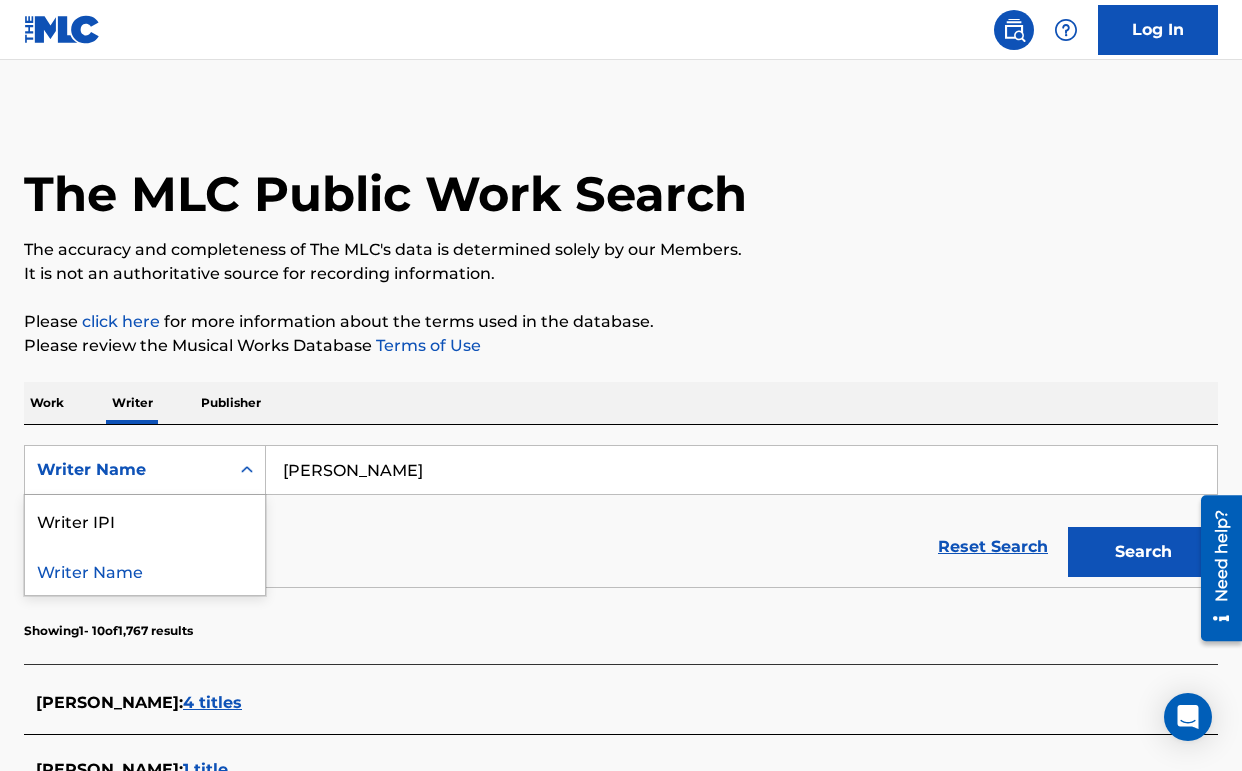 click on "Writer Name" at bounding box center (145, 570) 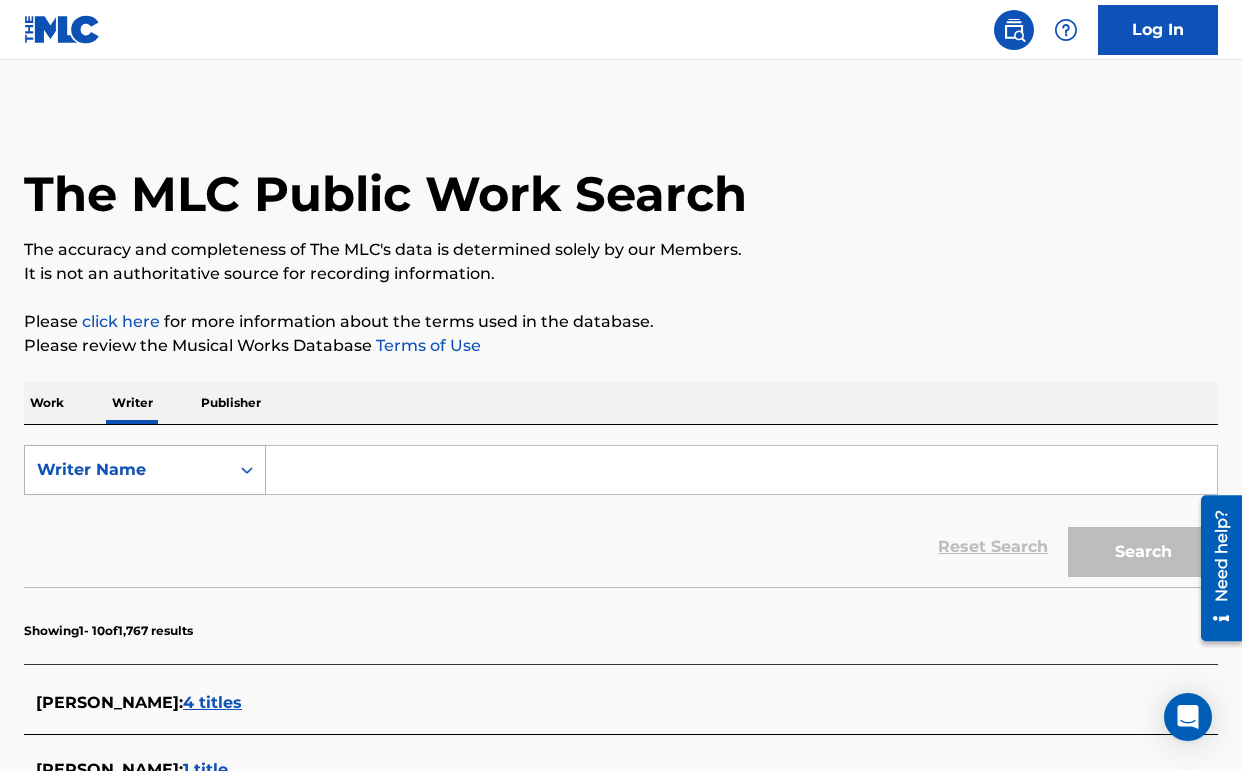 click on "Writer Name" at bounding box center (127, 470) 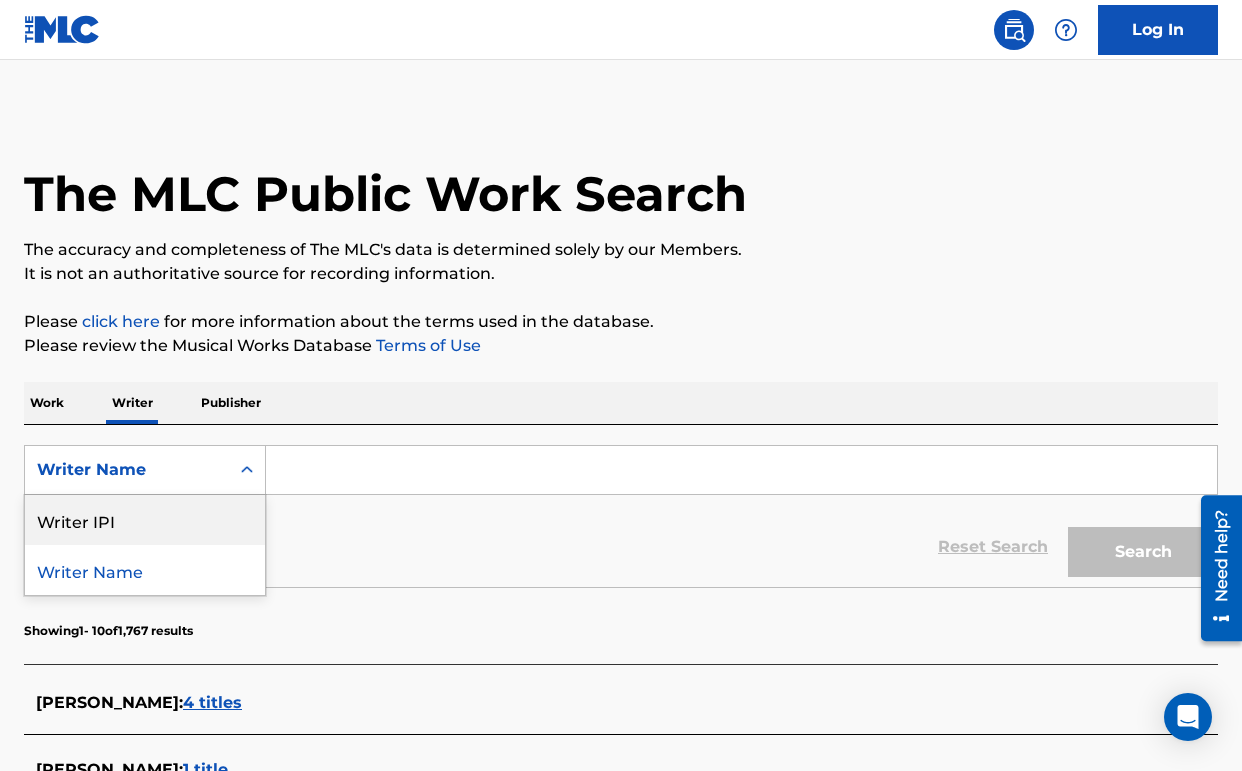 click on "Writer IPI" at bounding box center [145, 520] 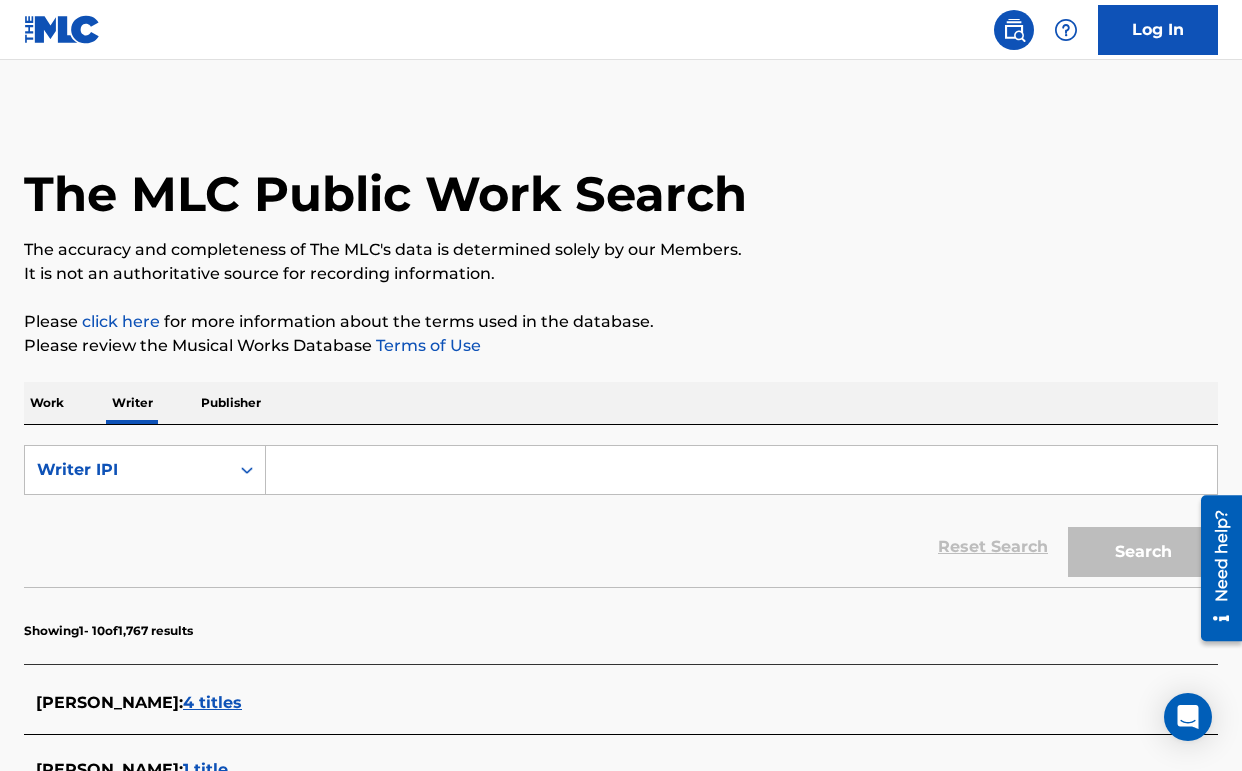 click at bounding box center [741, 470] 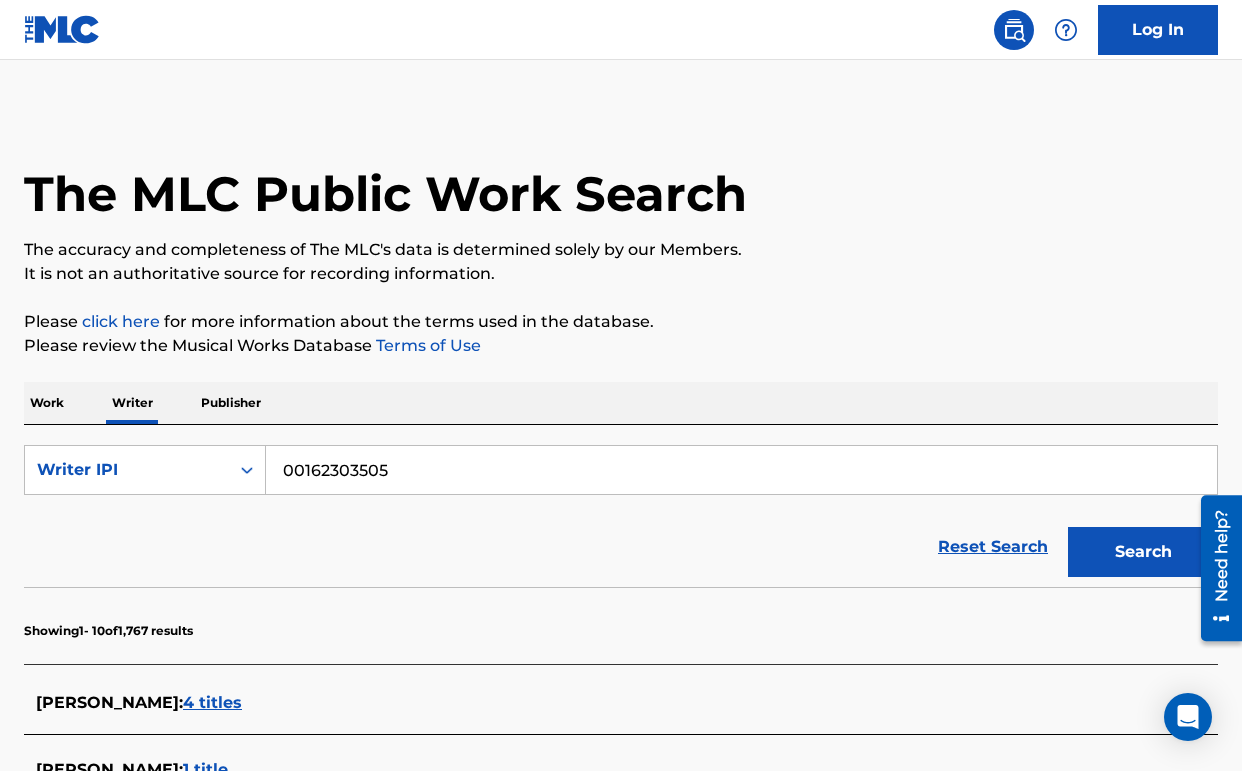 click on "00162303505" at bounding box center [741, 470] 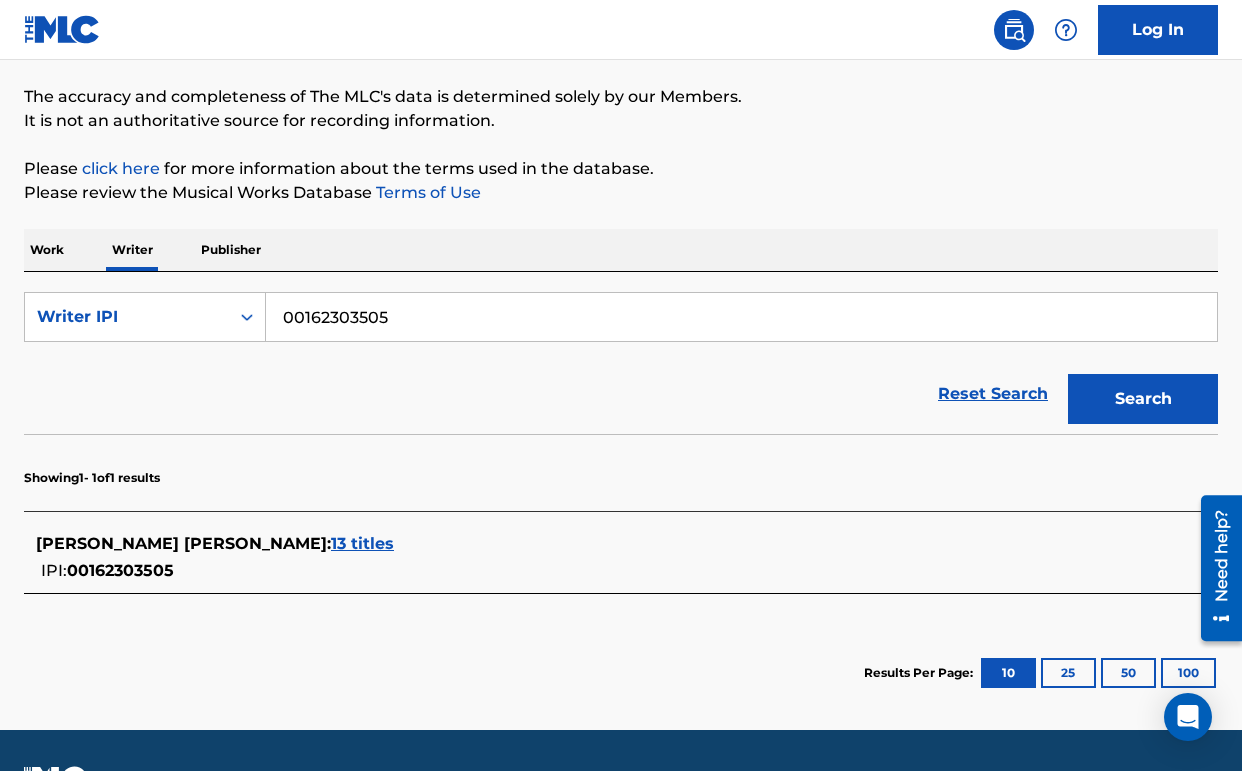scroll, scrollTop: 207, scrollLeft: 0, axis: vertical 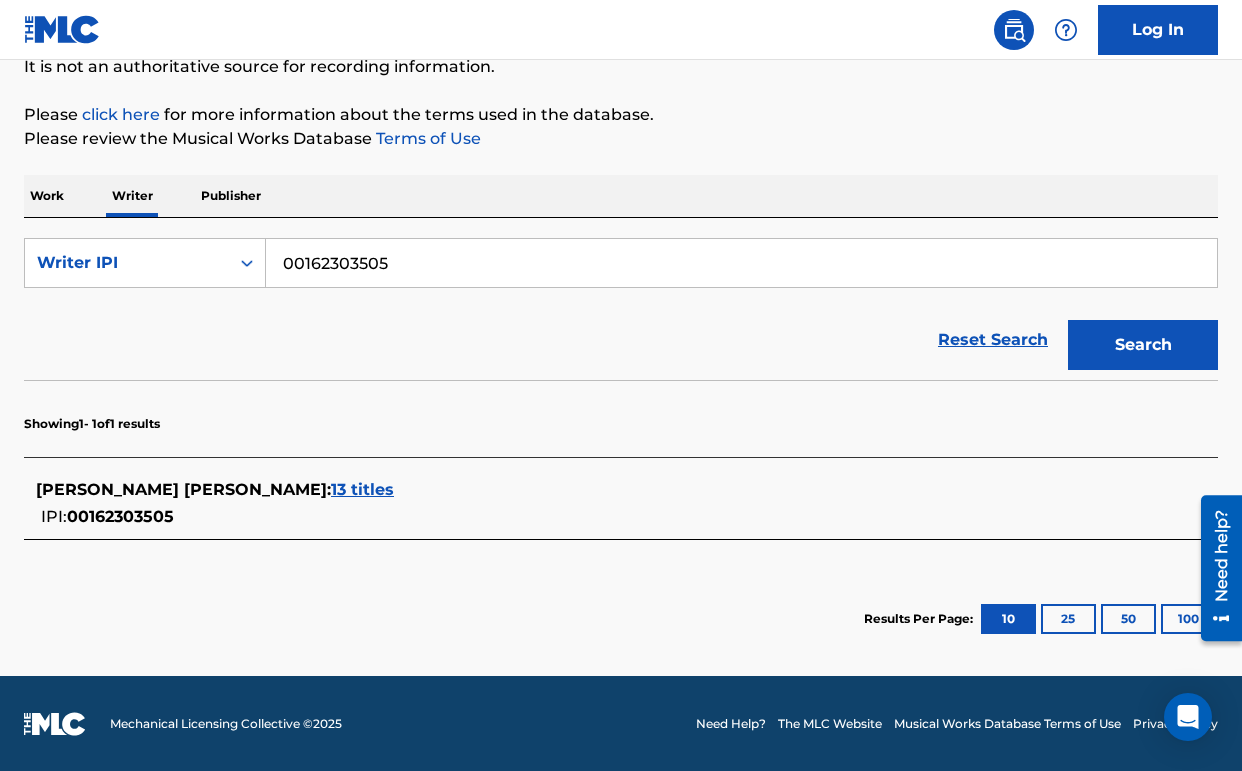 click on "13 titles" at bounding box center (362, 489) 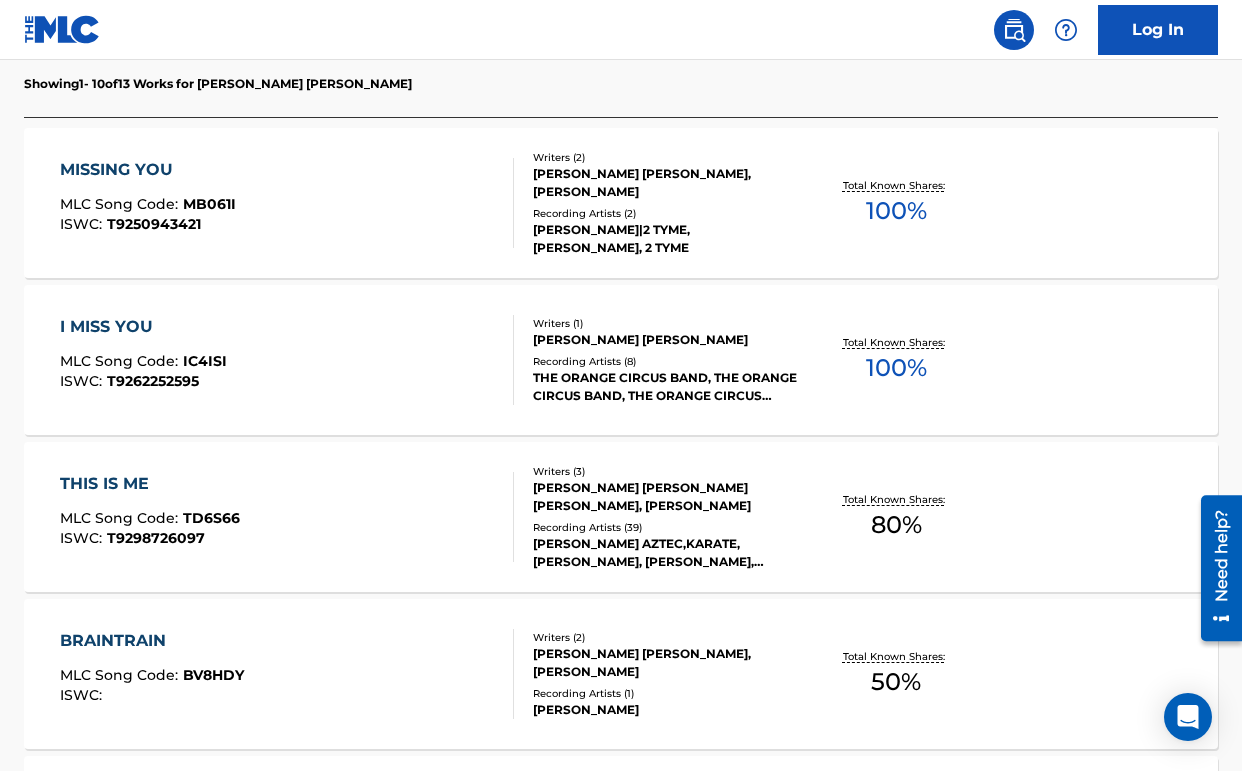 scroll, scrollTop: 610, scrollLeft: 0, axis: vertical 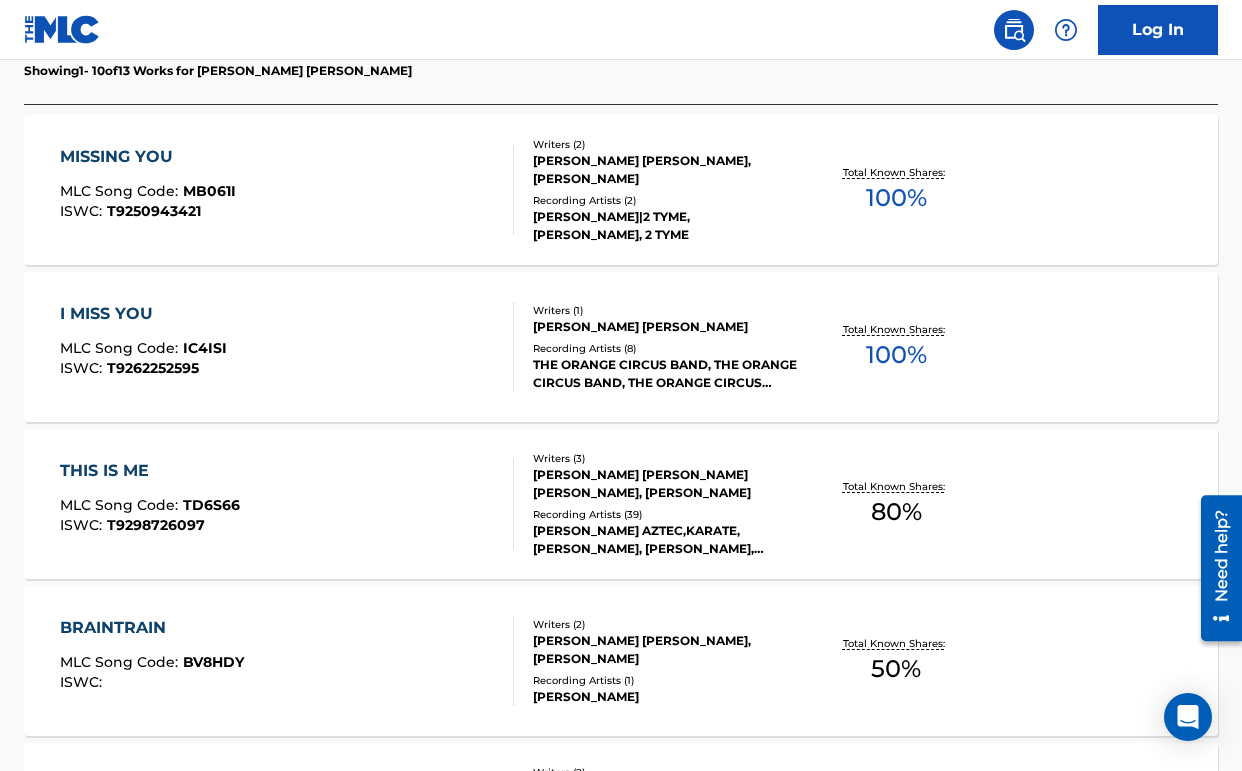 click on "MISSING YOU MLC Song Code : MB061I ISWC : T9250943421" at bounding box center (287, 190) 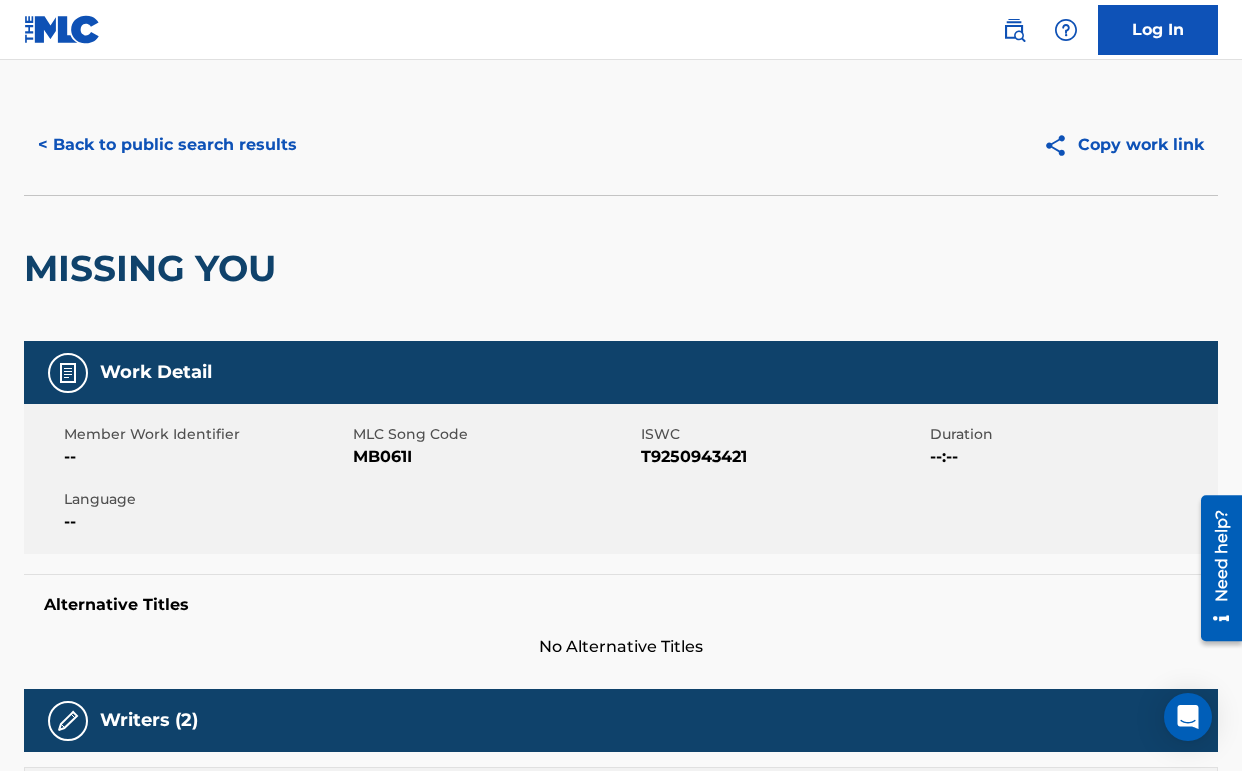 scroll, scrollTop: 18, scrollLeft: 0, axis: vertical 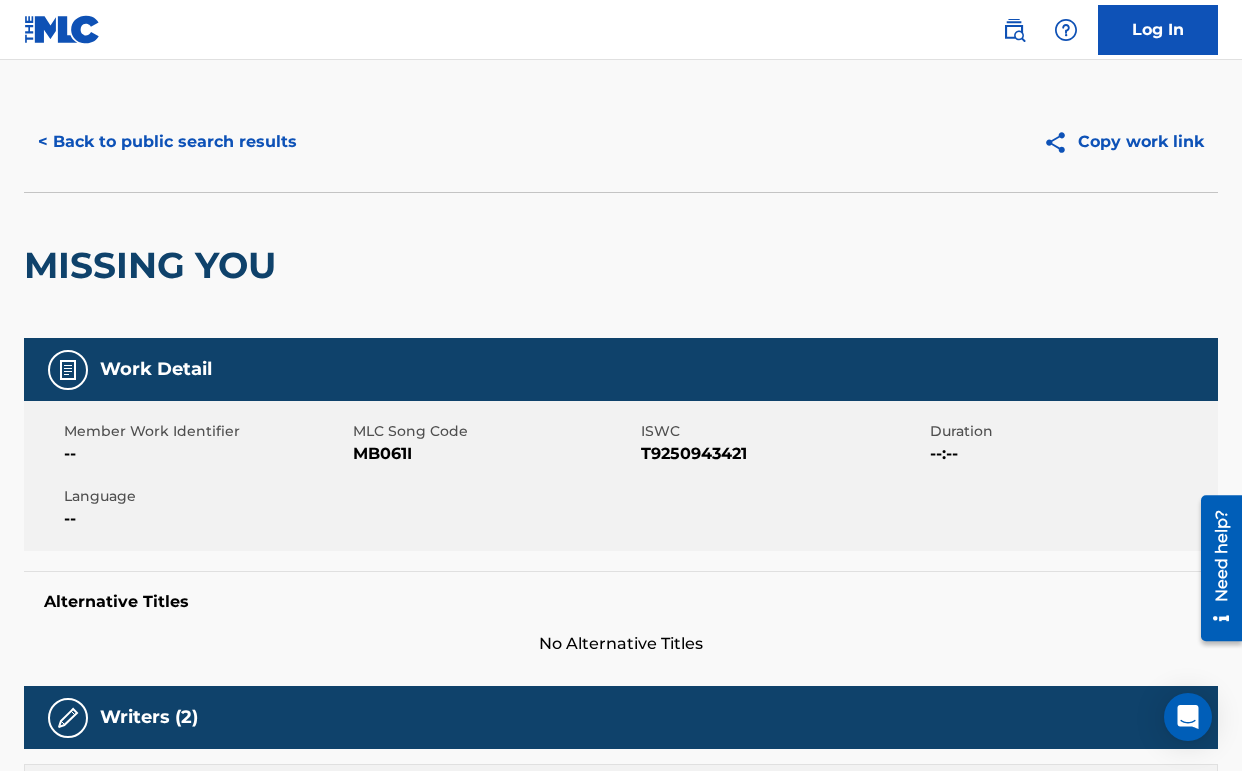 click on "< Back to public search results" at bounding box center [167, 142] 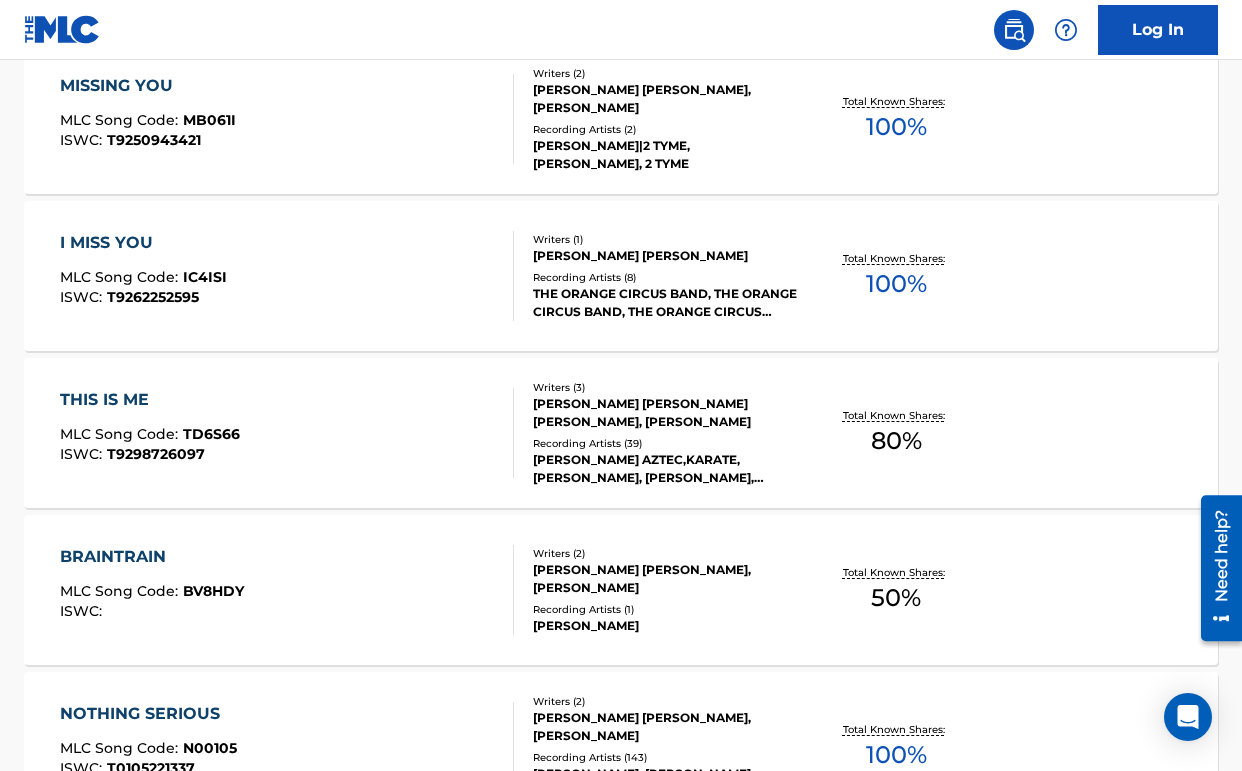 scroll, scrollTop: 685, scrollLeft: 0, axis: vertical 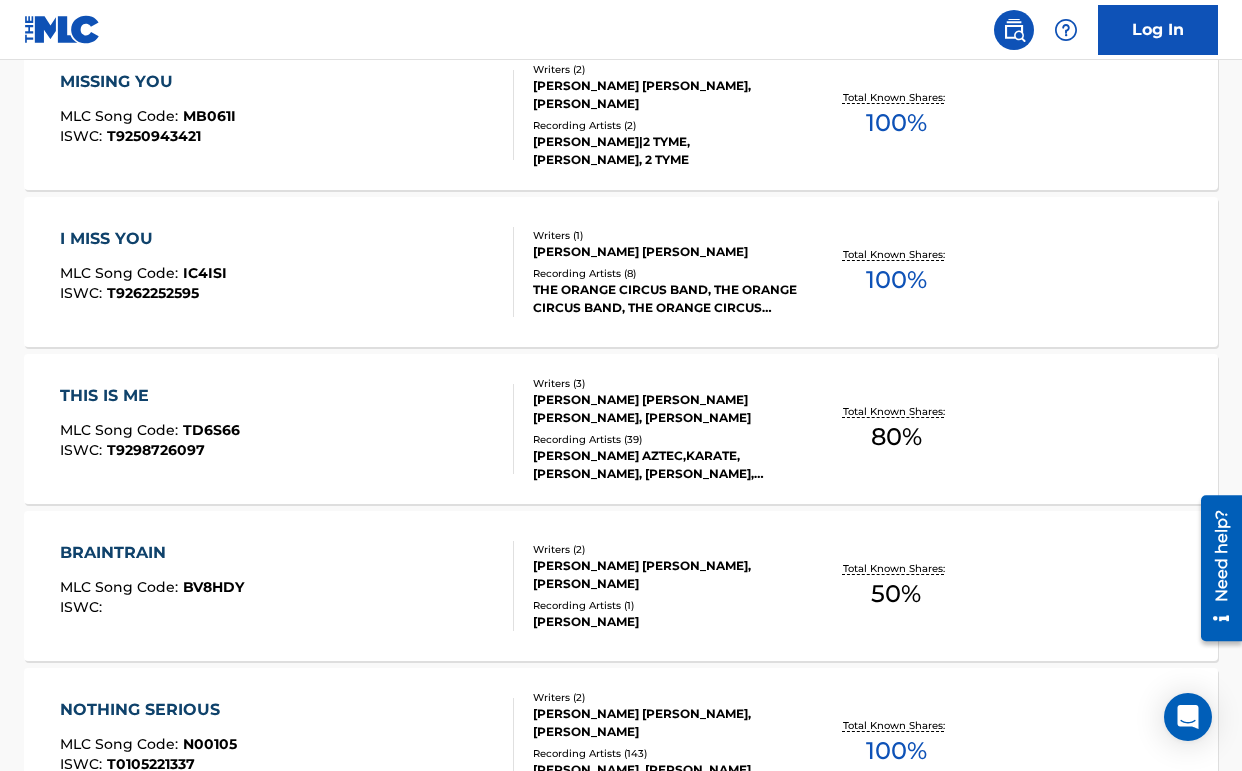 click on "I MISS YOU MLC Song Code : IC4ISI ISWC : T9262252595" at bounding box center (287, 272) 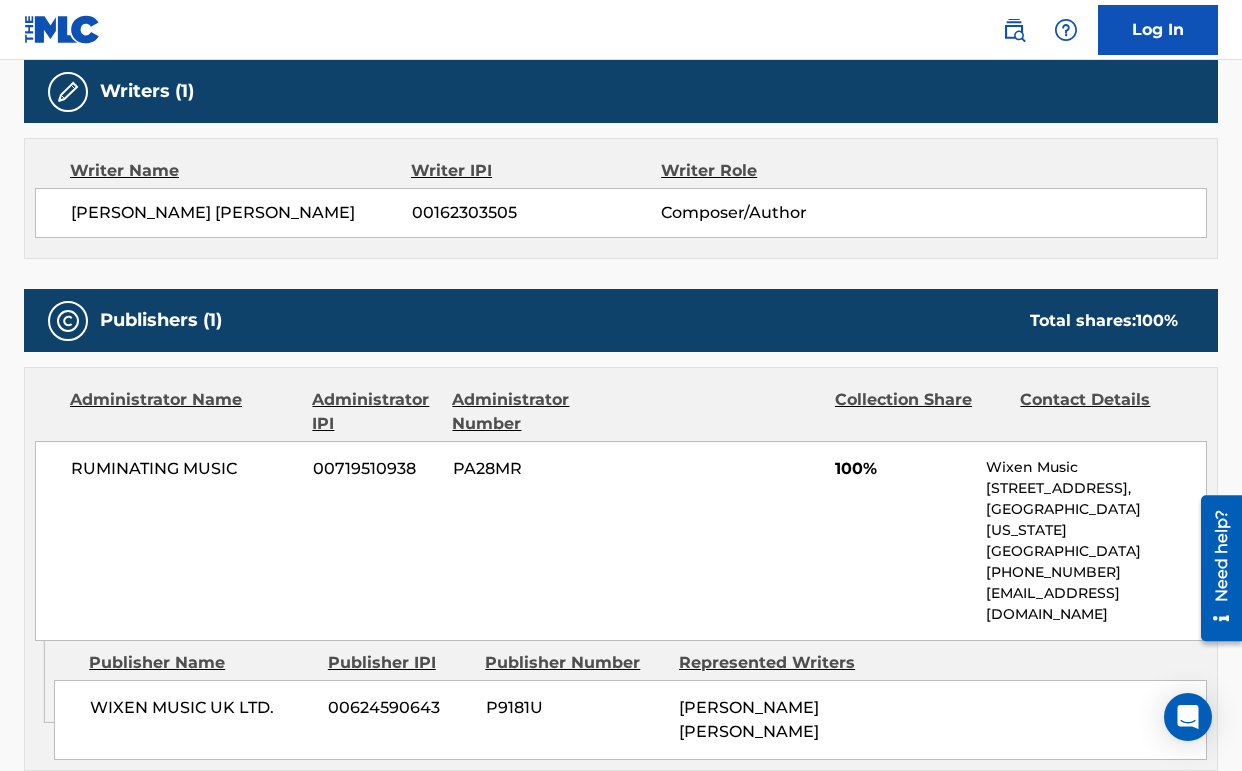scroll, scrollTop: 662, scrollLeft: 0, axis: vertical 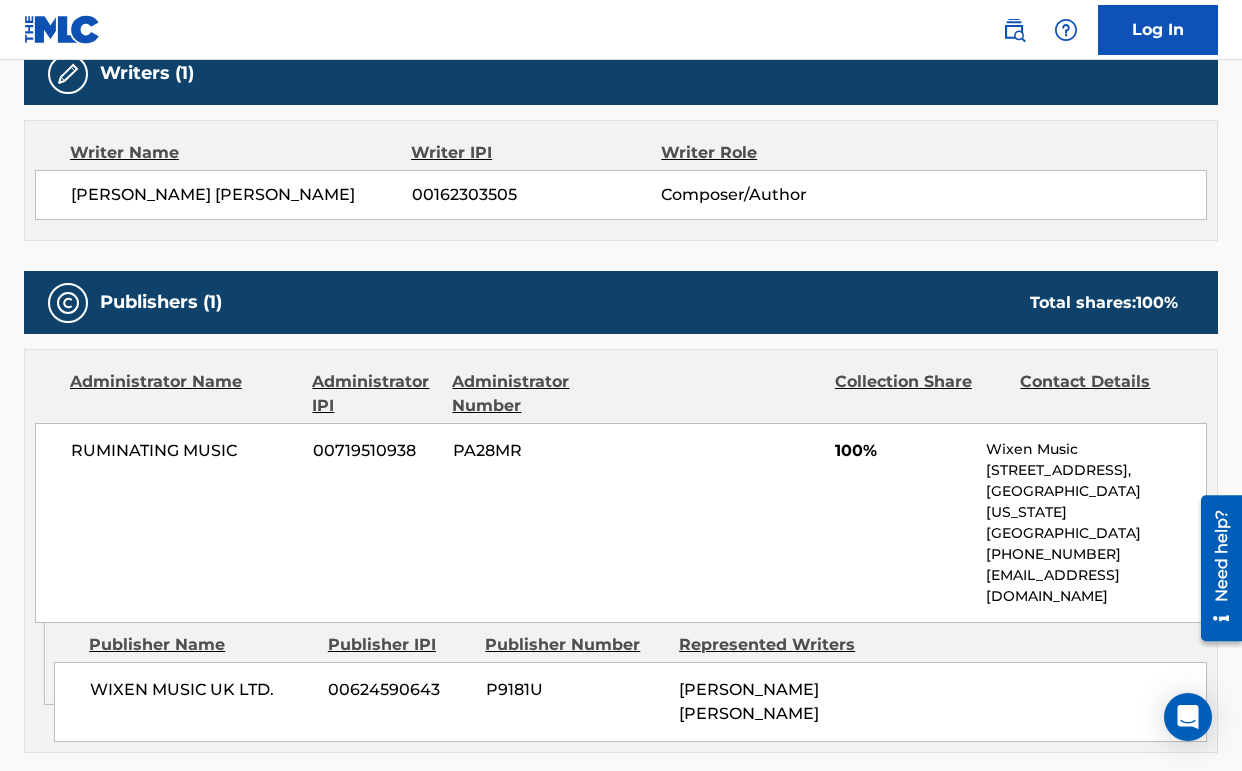 click on "RUMINATING MUSIC 00719510938 PA28MR 100% Wixen Music [STREET_ADDRESS][US_STATE] [PHONE_NUMBER] [EMAIL_ADDRESS][DOMAIN_NAME]" at bounding box center (621, 523) 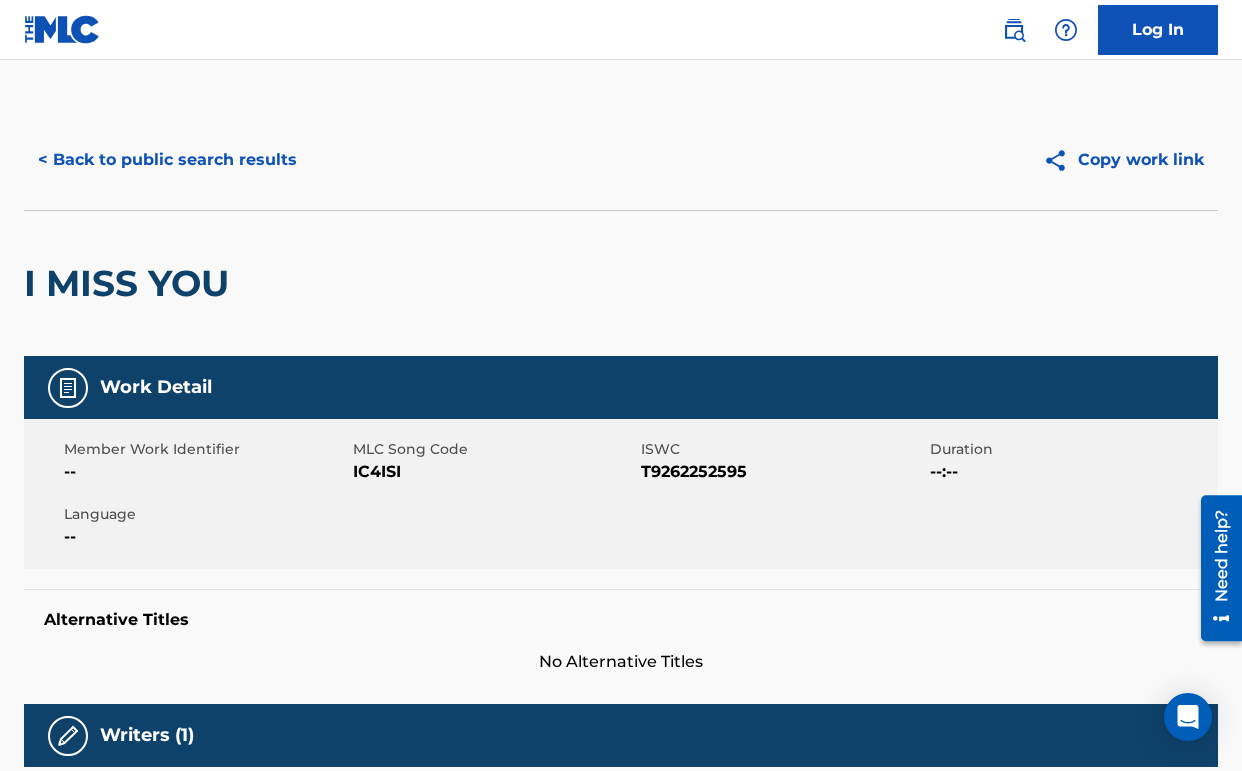 click on "< Back to public search results" at bounding box center (167, 160) 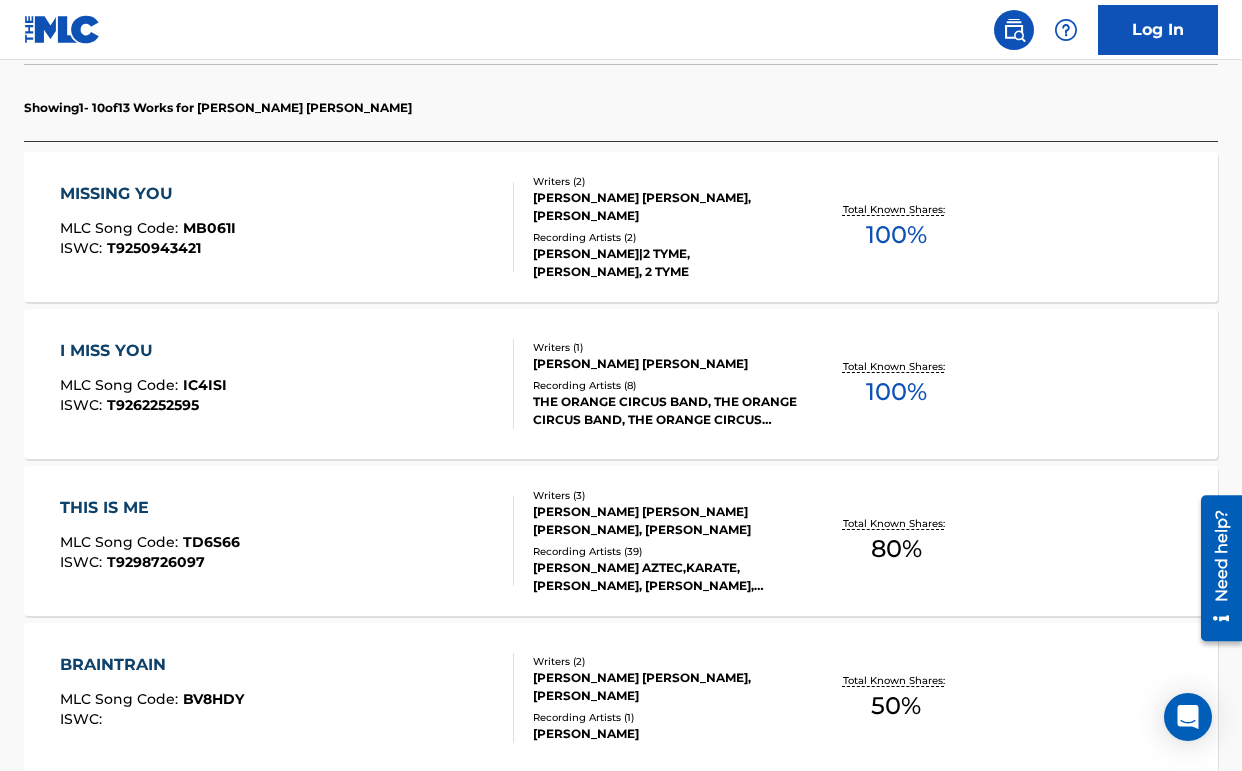 scroll, scrollTop: 584, scrollLeft: 0, axis: vertical 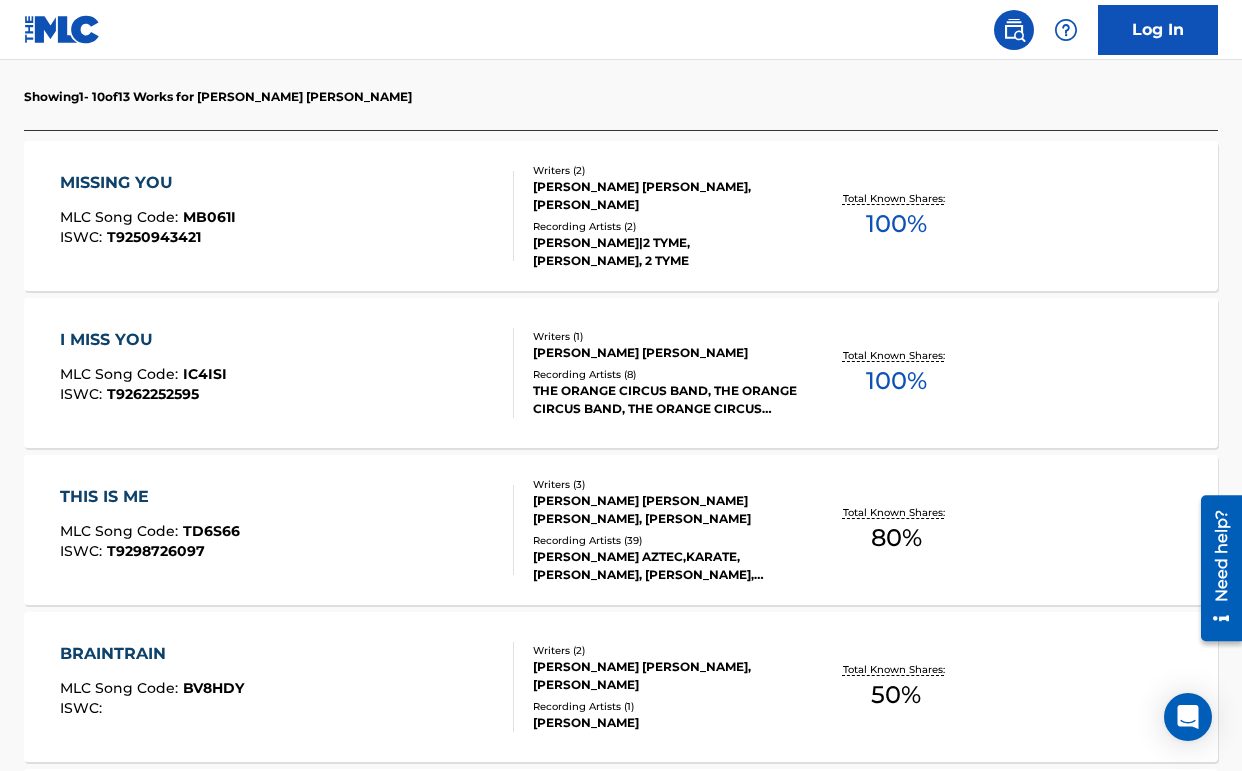 click on "THIS IS ME MLC Song Code : TD6S66 ISWC : T9298726097" at bounding box center (287, 530) 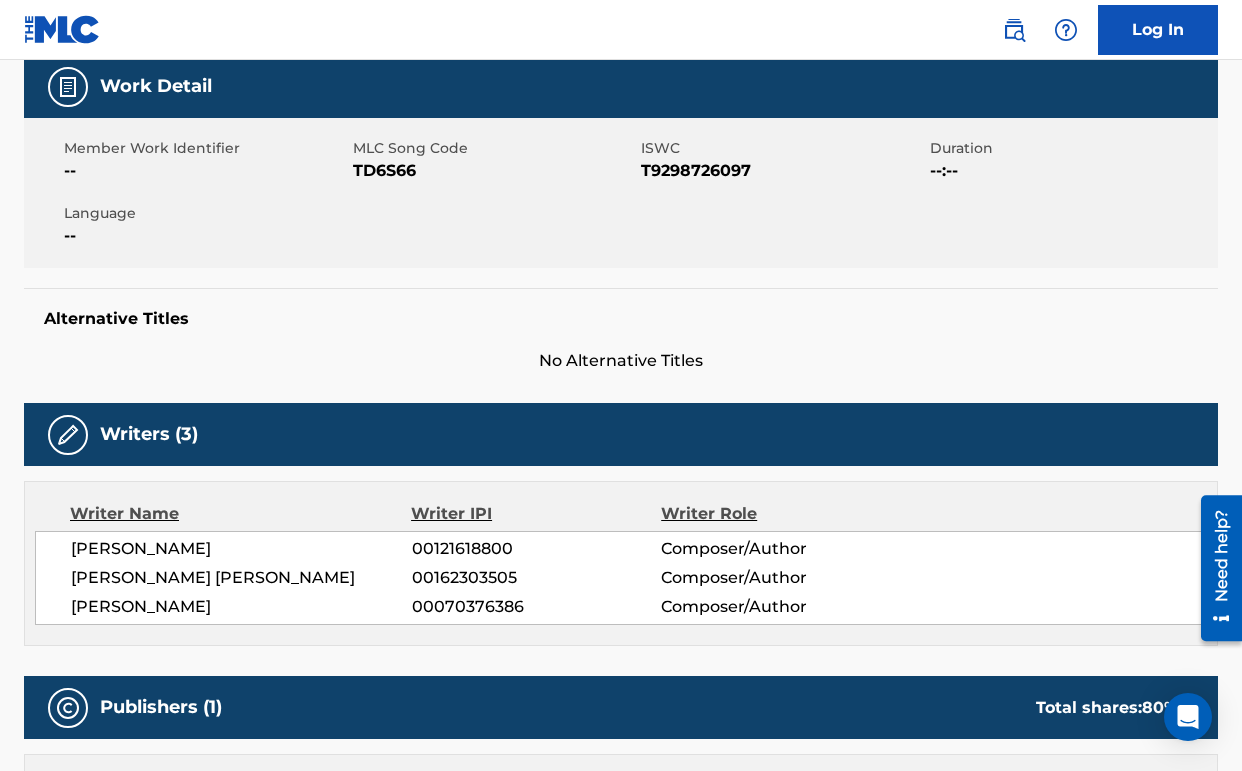 scroll, scrollTop: 0, scrollLeft: 0, axis: both 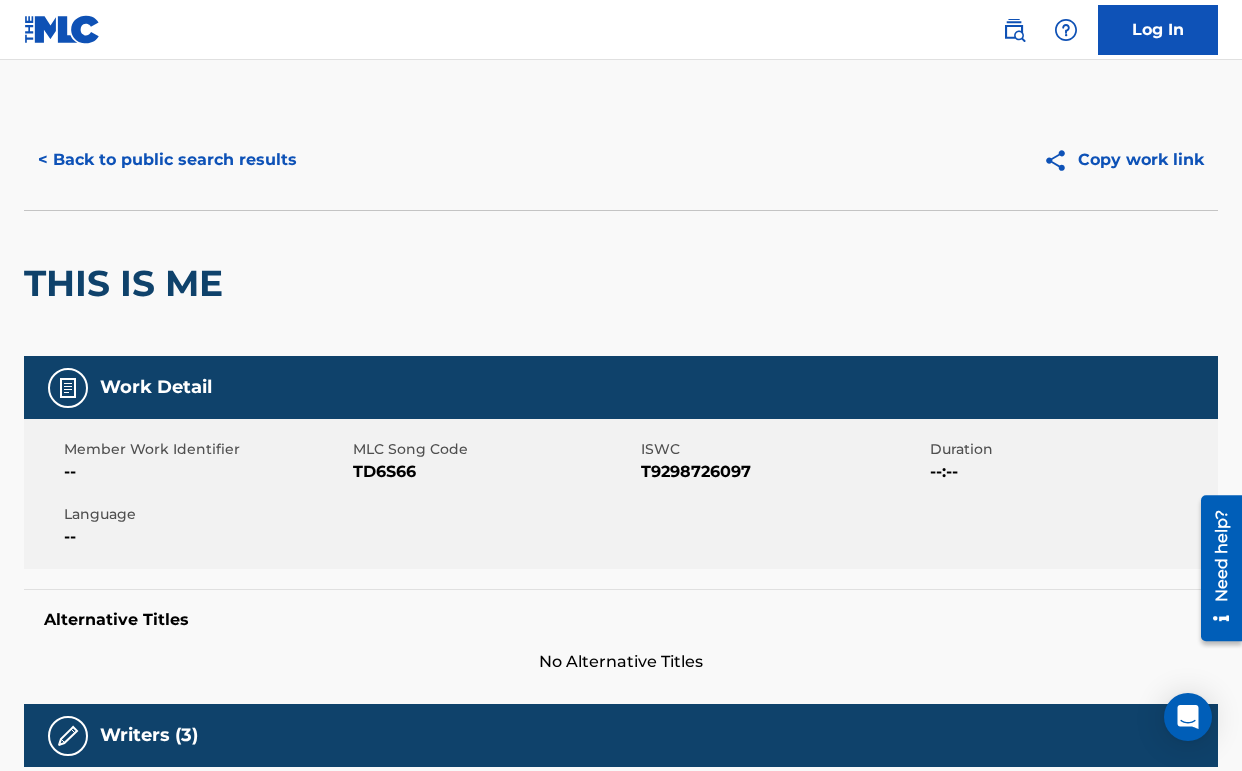 click on "< Back to public search results" at bounding box center [167, 160] 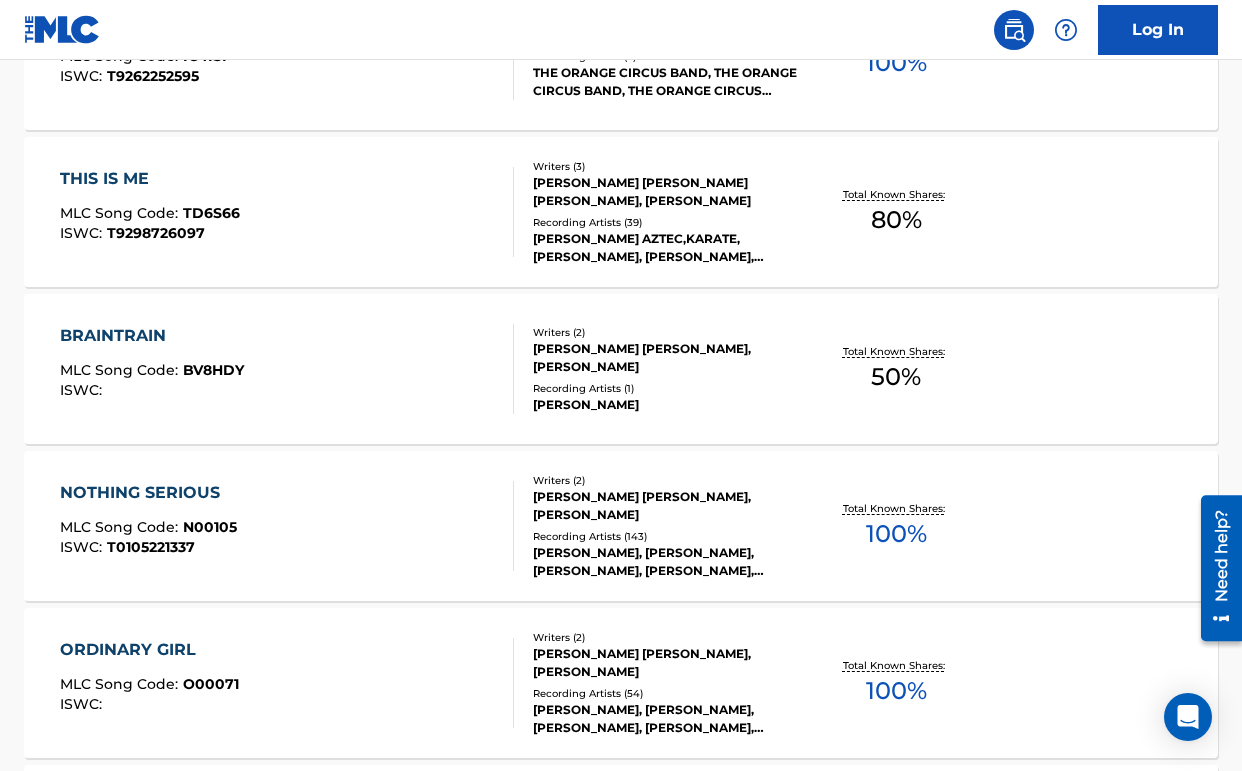 scroll, scrollTop: 906, scrollLeft: 0, axis: vertical 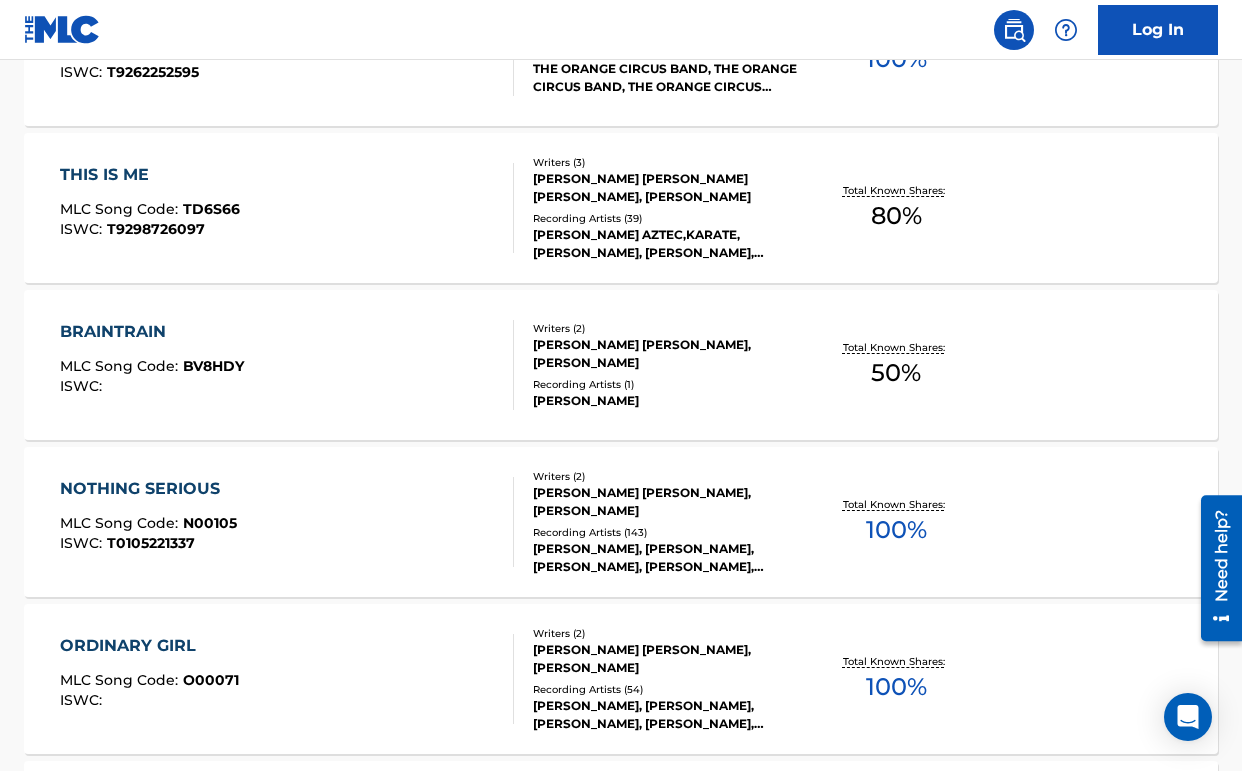 click on "BRAINTRAIN MLC Song Code : BV8HDY ISWC :" at bounding box center (287, 365) 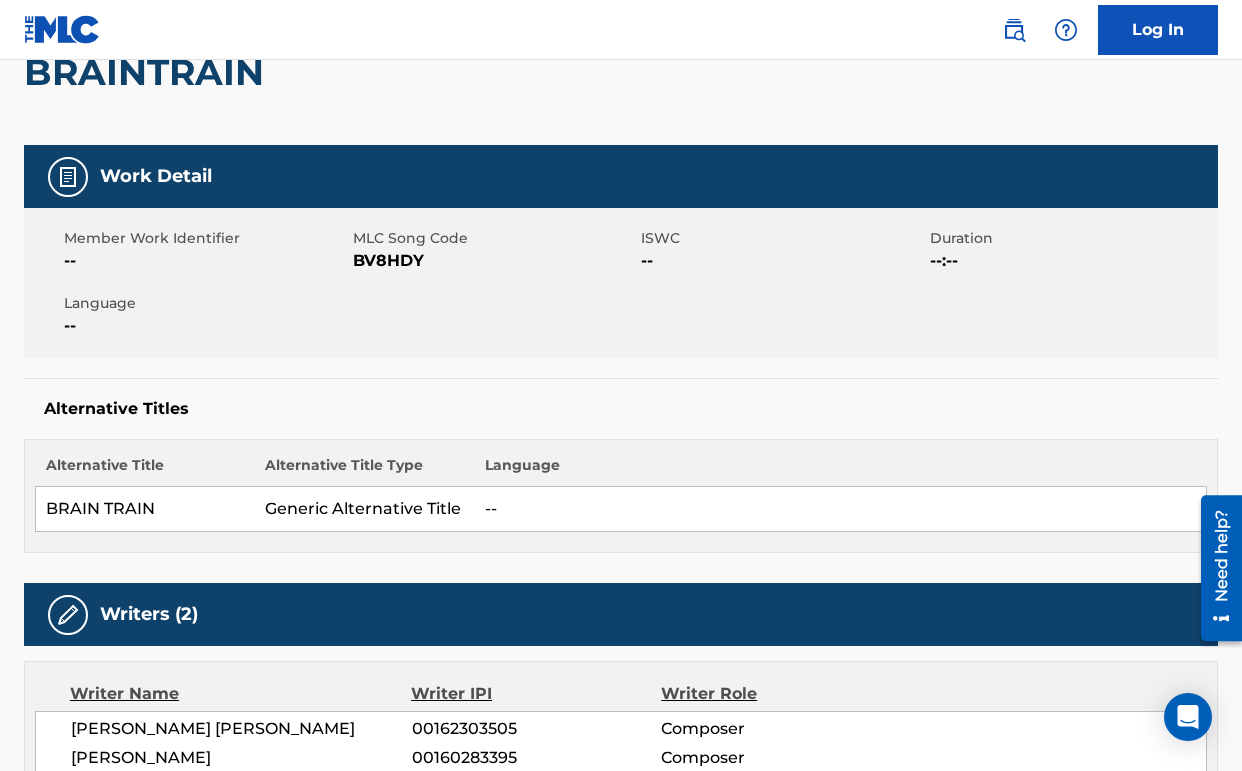 scroll, scrollTop: 0, scrollLeft: 0, axis: both 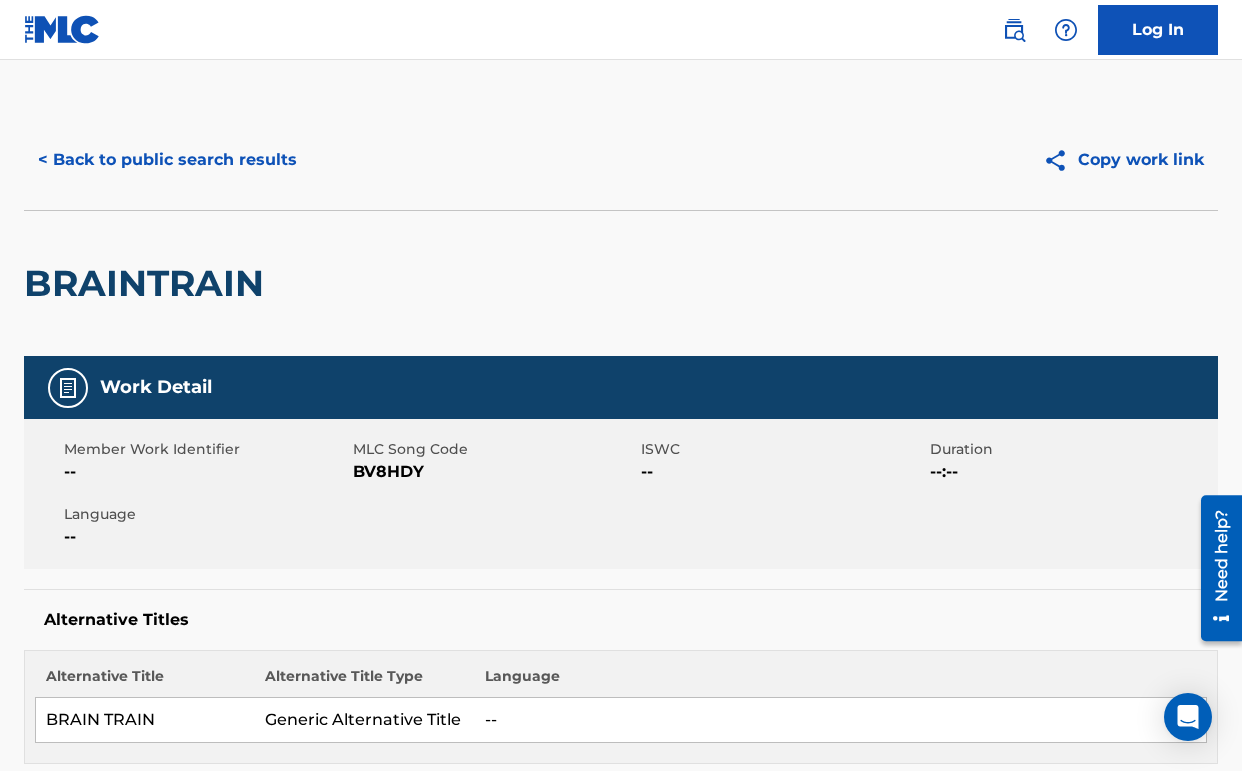 click on "< Back to public search results" at bounding box center [167, 160] 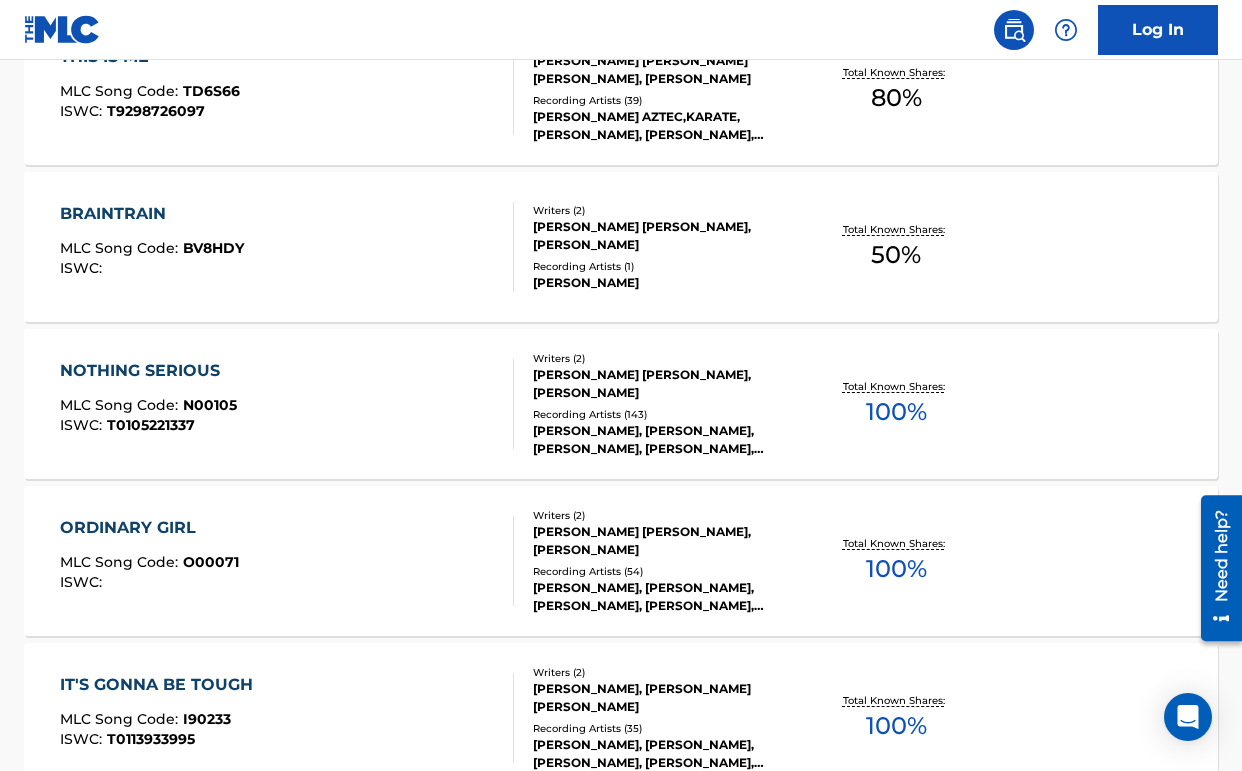 scroll, scrollTop: 1043, scrollLeft: 0, axis: vertical 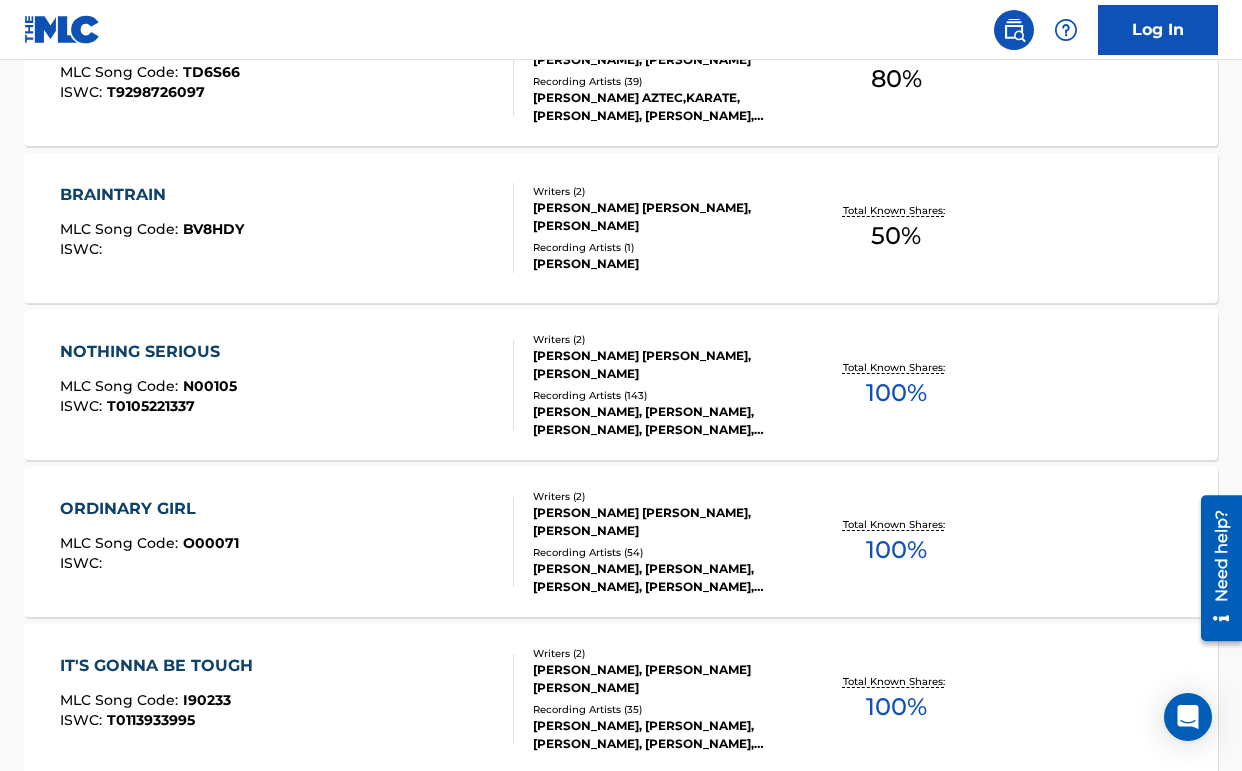 click on "NOTHING SERIOUS MLC Song Code : N00105 ISWC : T0105221337" at bounding box center [287, 385] 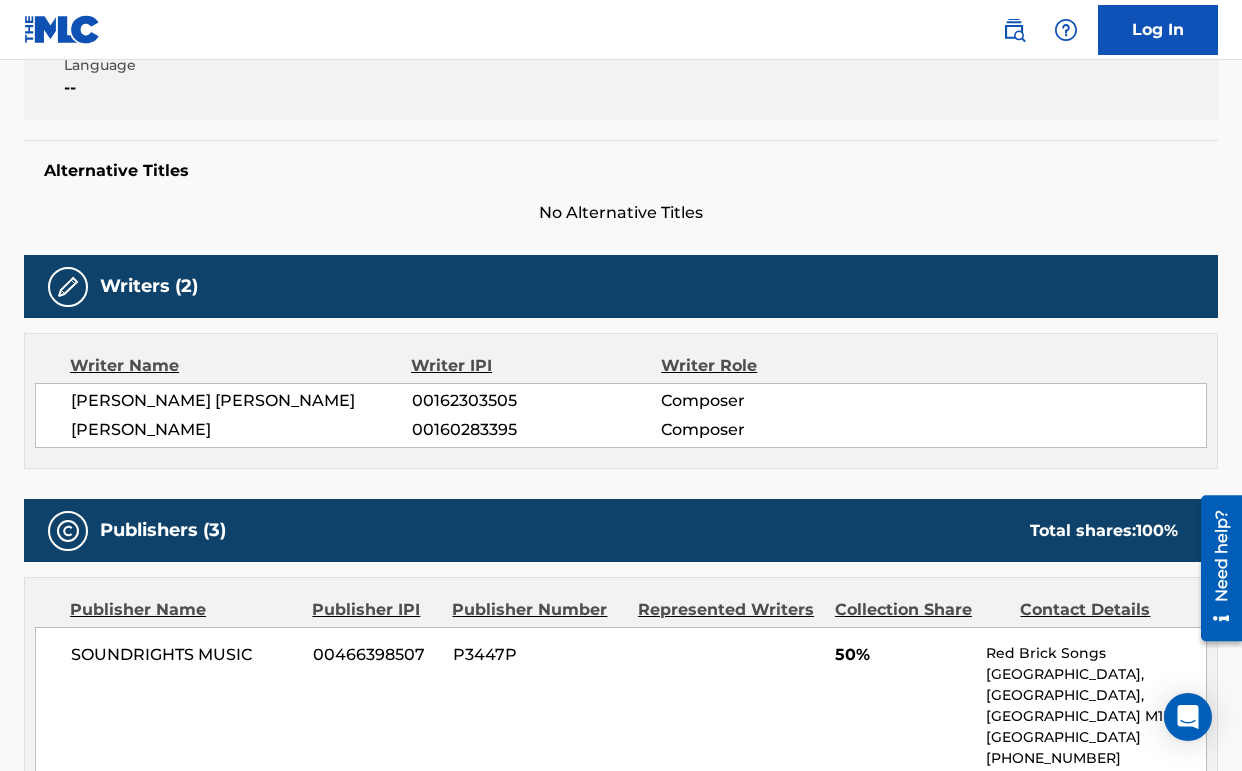 scroll, scrollTop: 0, scrollLeft: 0, axis: both 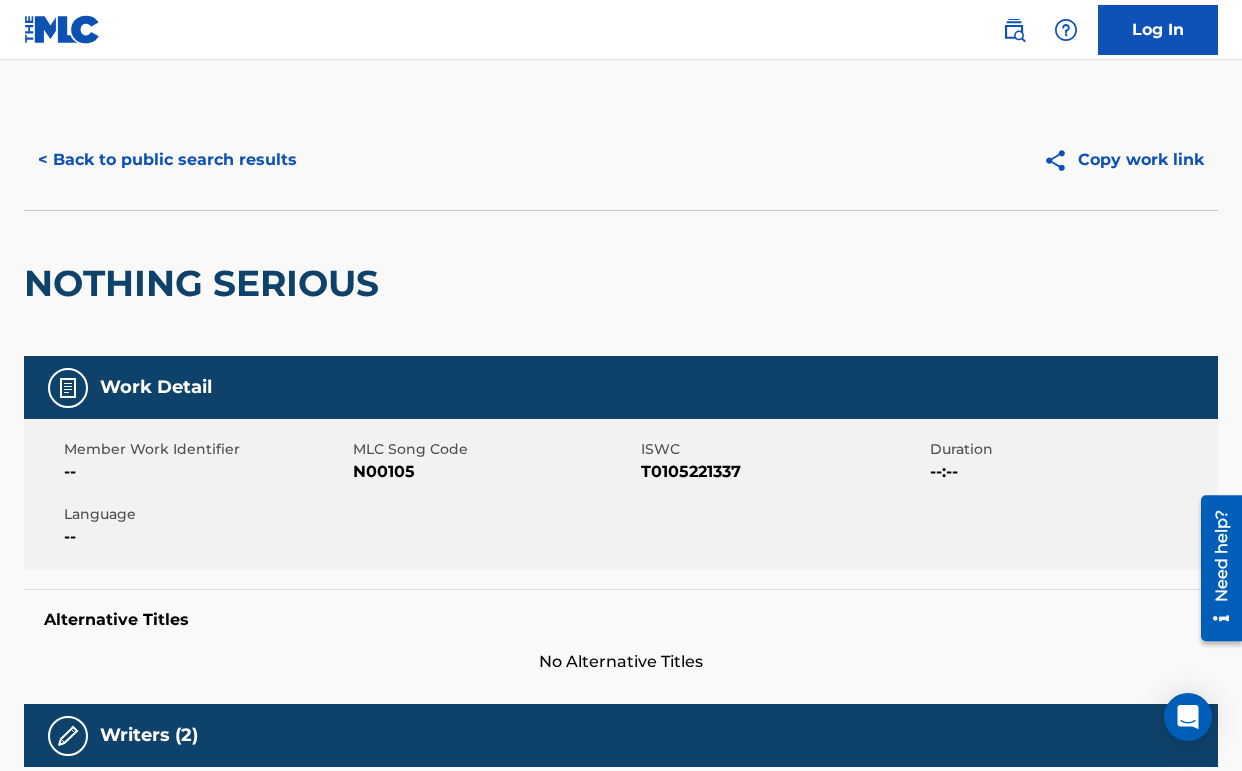 click on "< Back to public search results Copy work link" at bounding box center (621, 160) 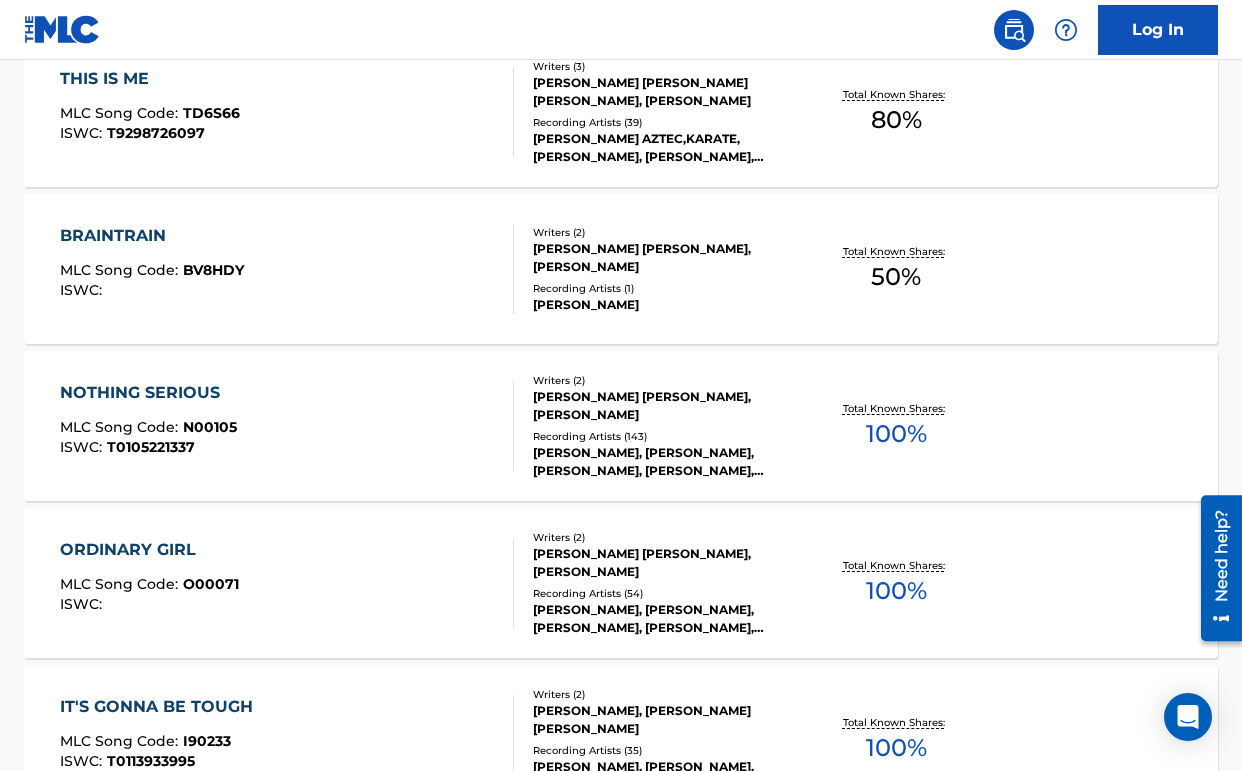 scroll, scrollTop: 1003, scrollLeft: 0, axis: vertical 